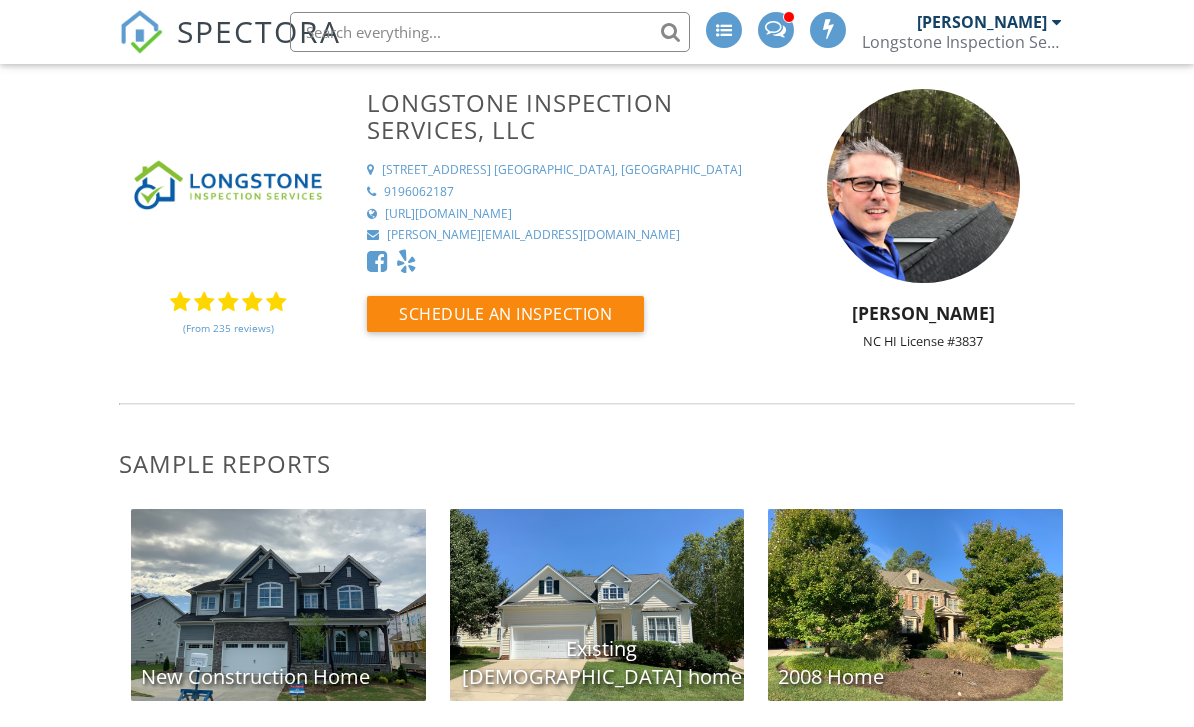 scroll, scrollTop: 0, scrollLeft: 0, axis: both 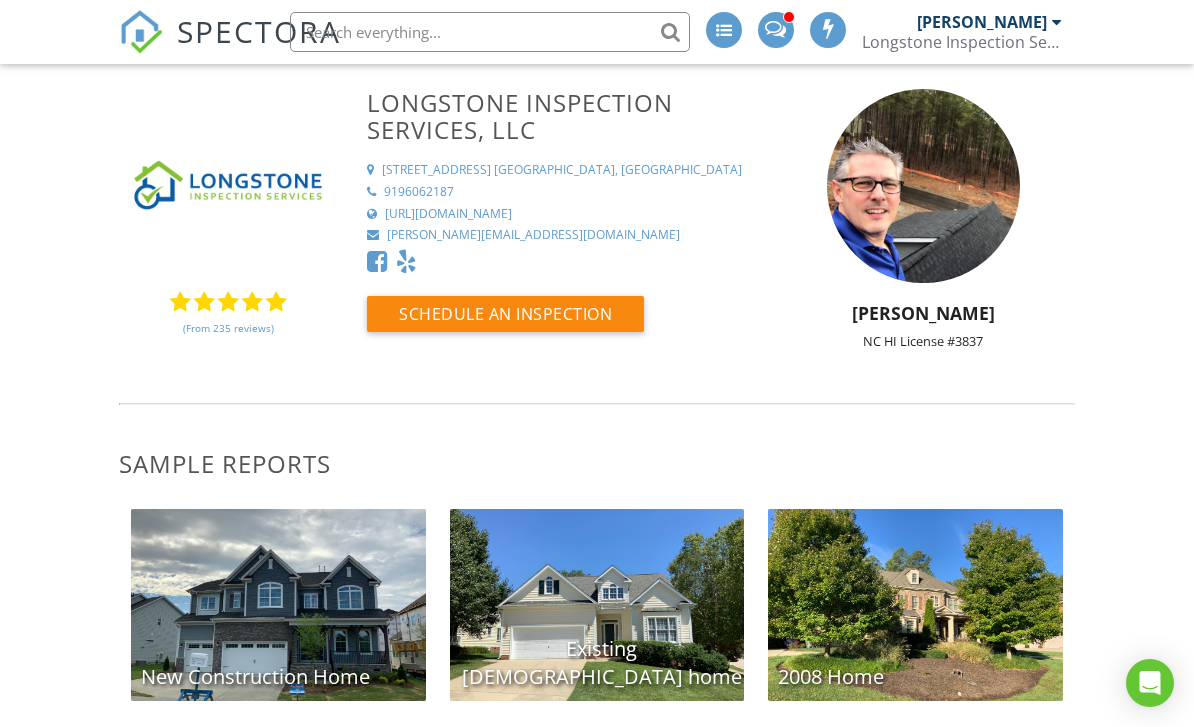 click on "SPECTORA" at bounding box center [259, 31] 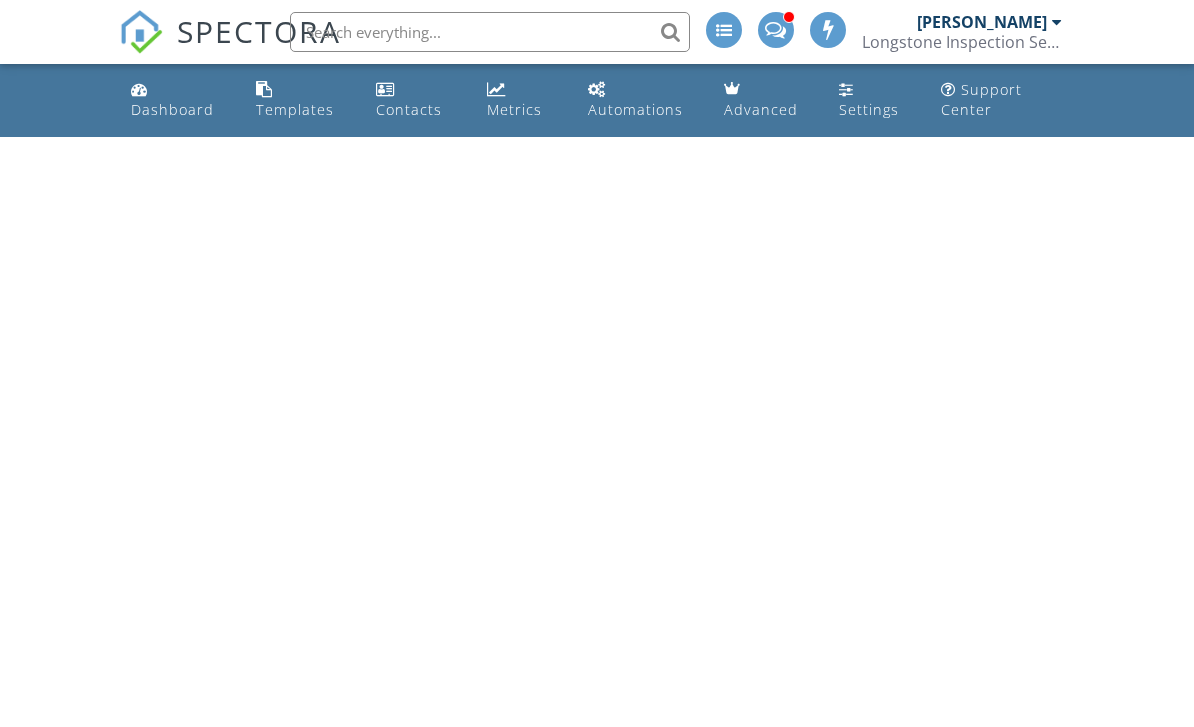scroll, scrollTop: 0, scrollLeft: 0, axis: both 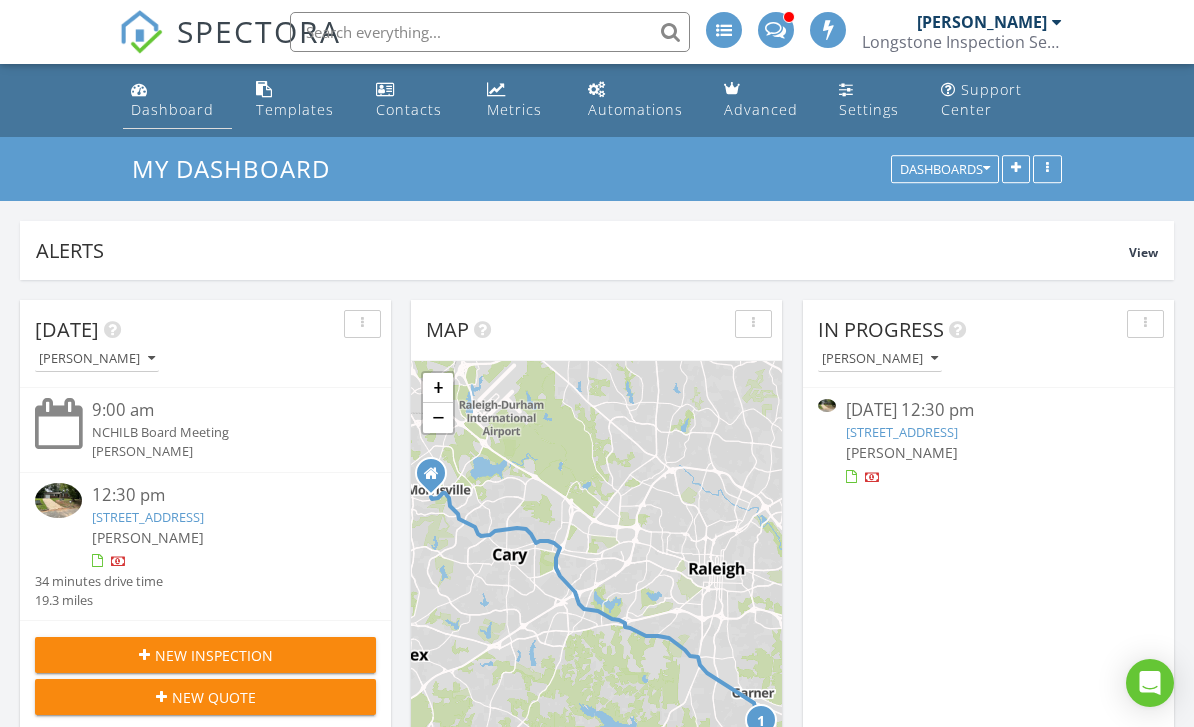 click on "Dashboard" at bounding box center [172, 109] 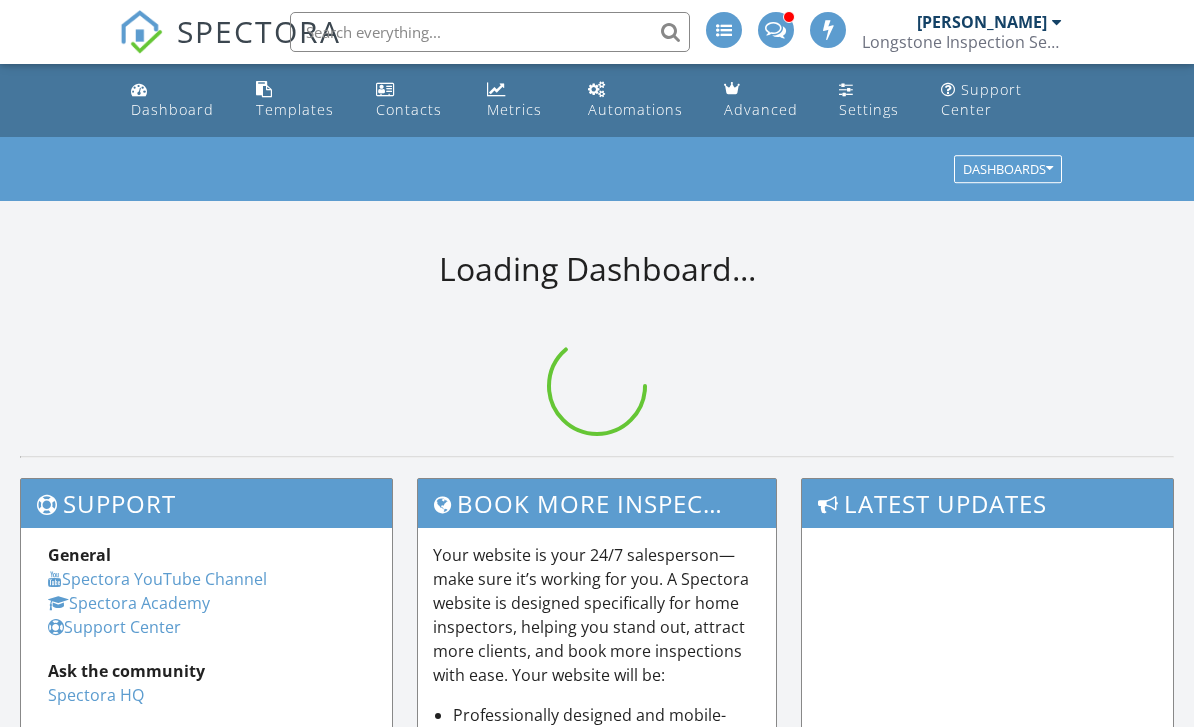 scroll, scrollTop: 0, scrollLeft: 0, axis: both 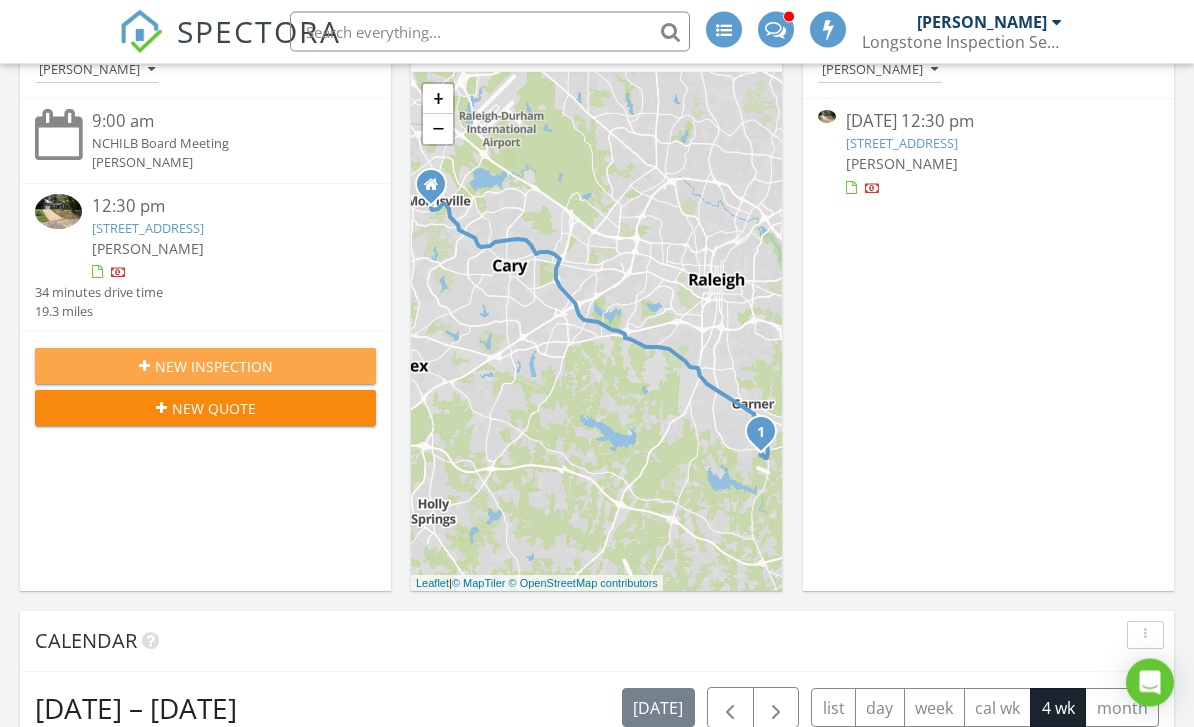 click at bounding box center (144, 367) 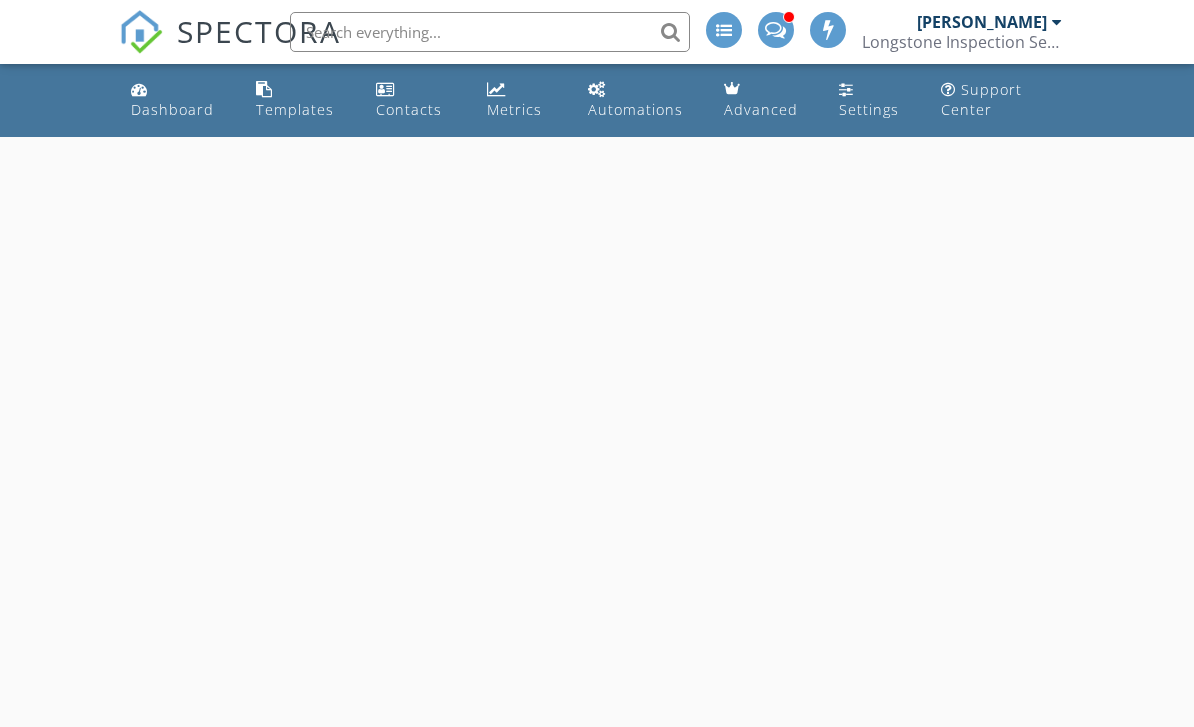 scroll, scrollTop: 0, scrollLeft: 0, axis: both 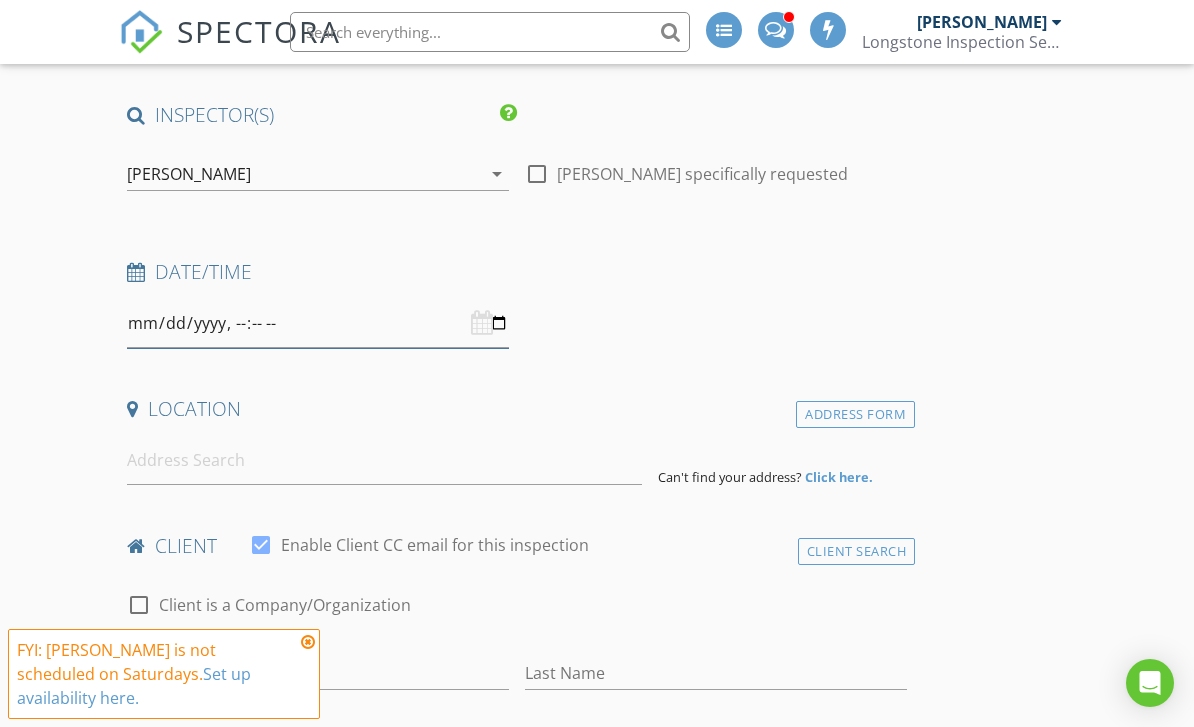 click at bounding box center [318, 323] 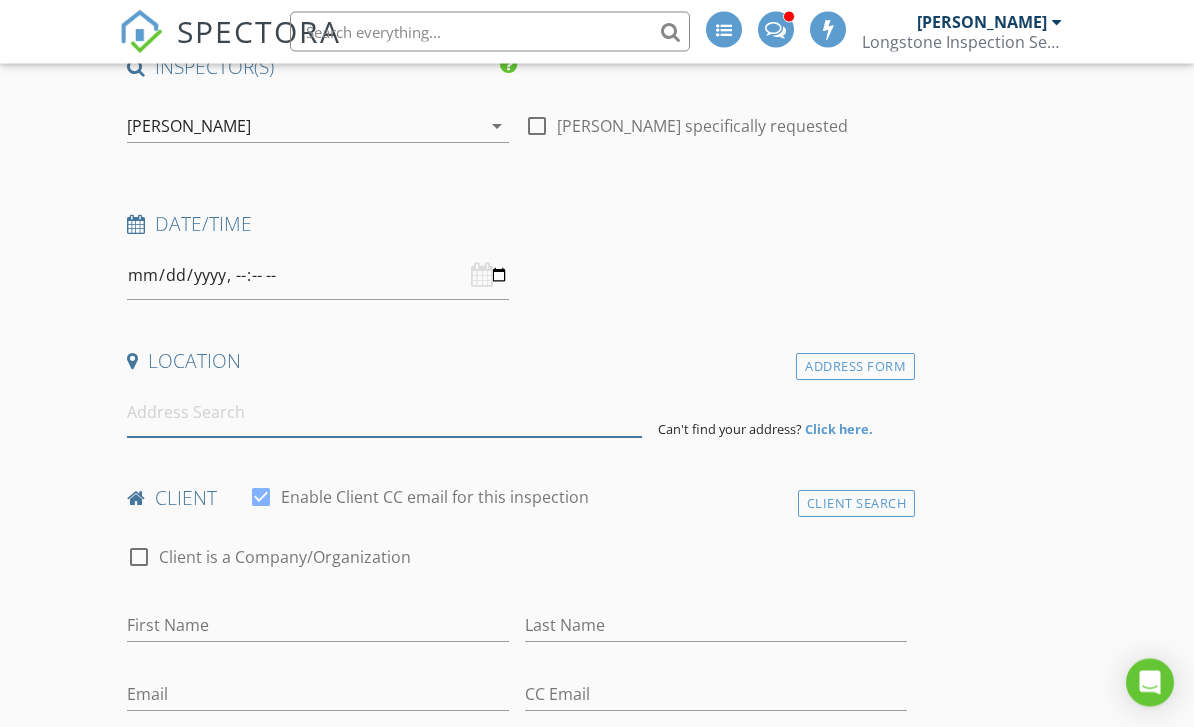 click at bounding box center (384, 413) 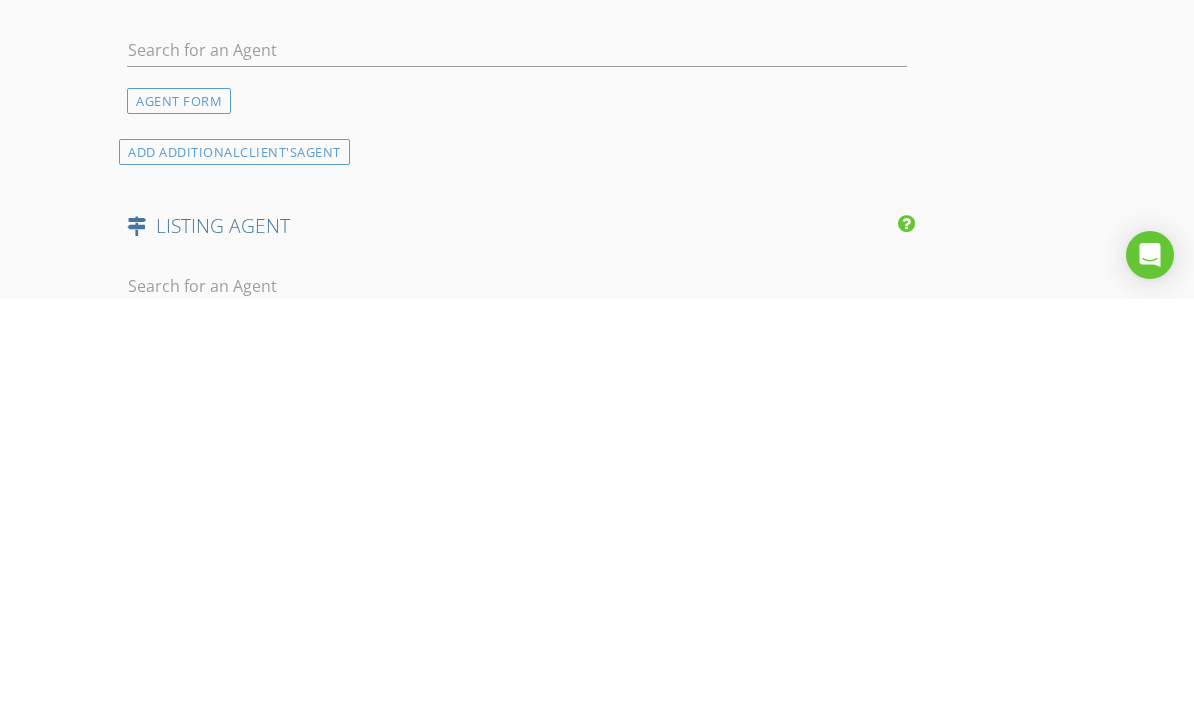 scroll, scrollTop: 1924, scrollLeft: 0, axis: vertical 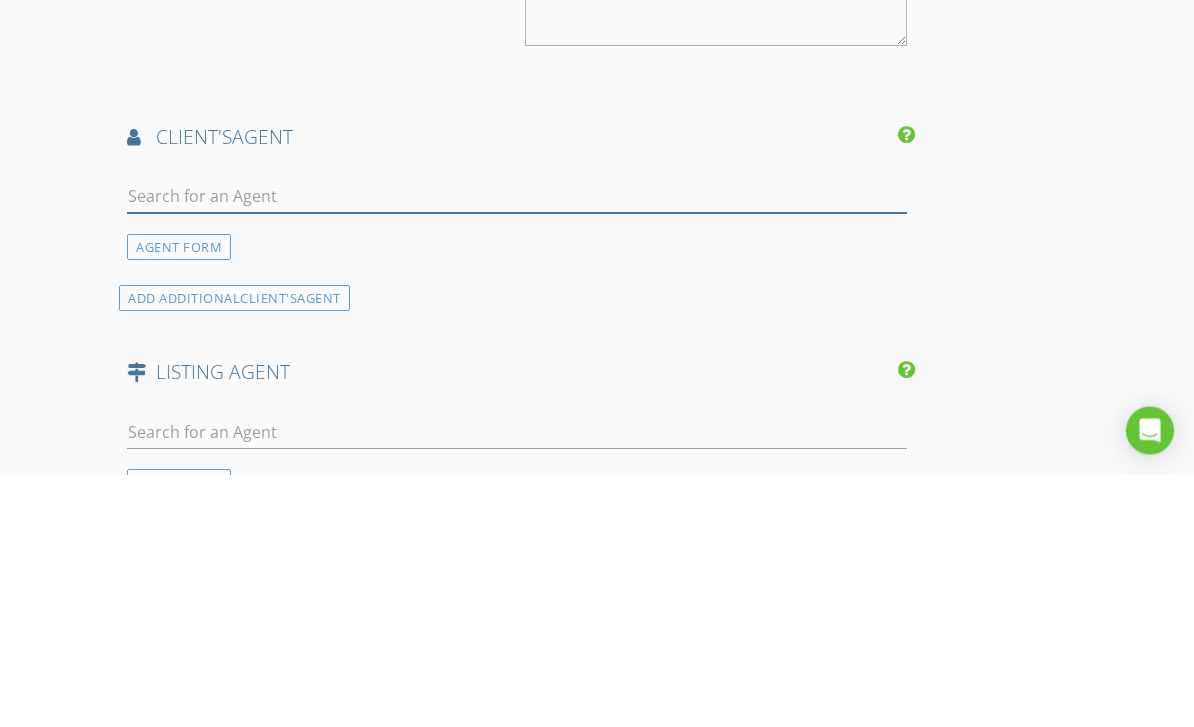 click at bounding box center [517, 449] 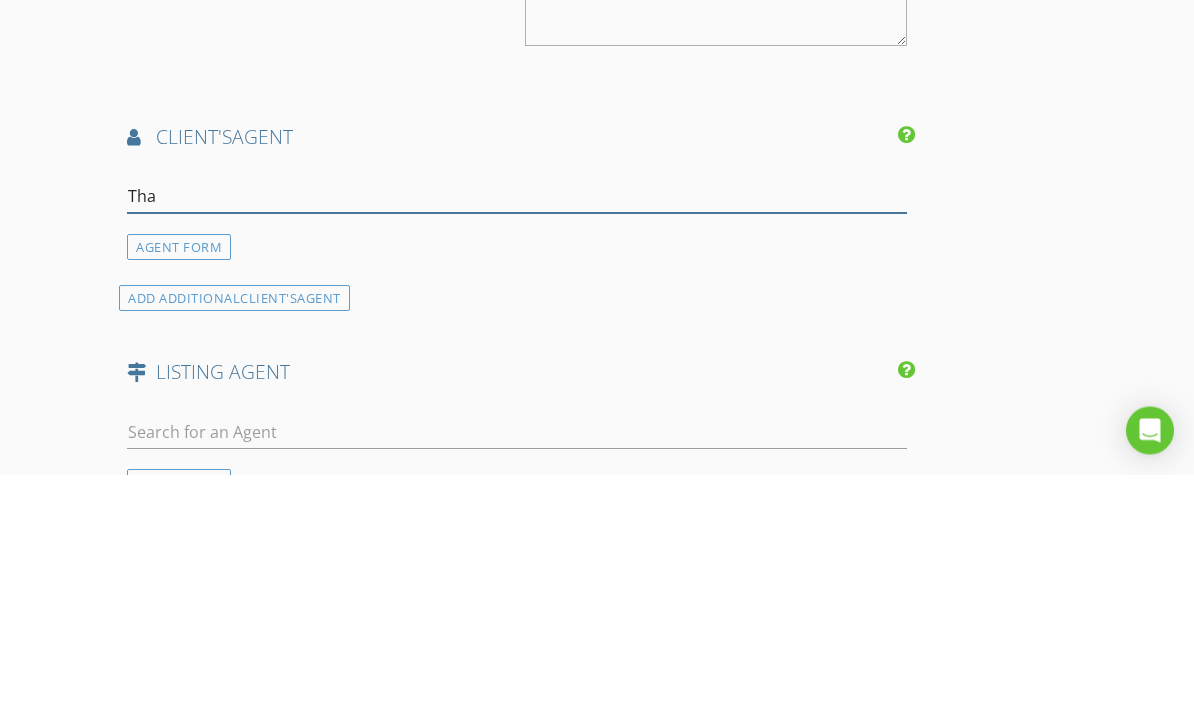 type on "Than" 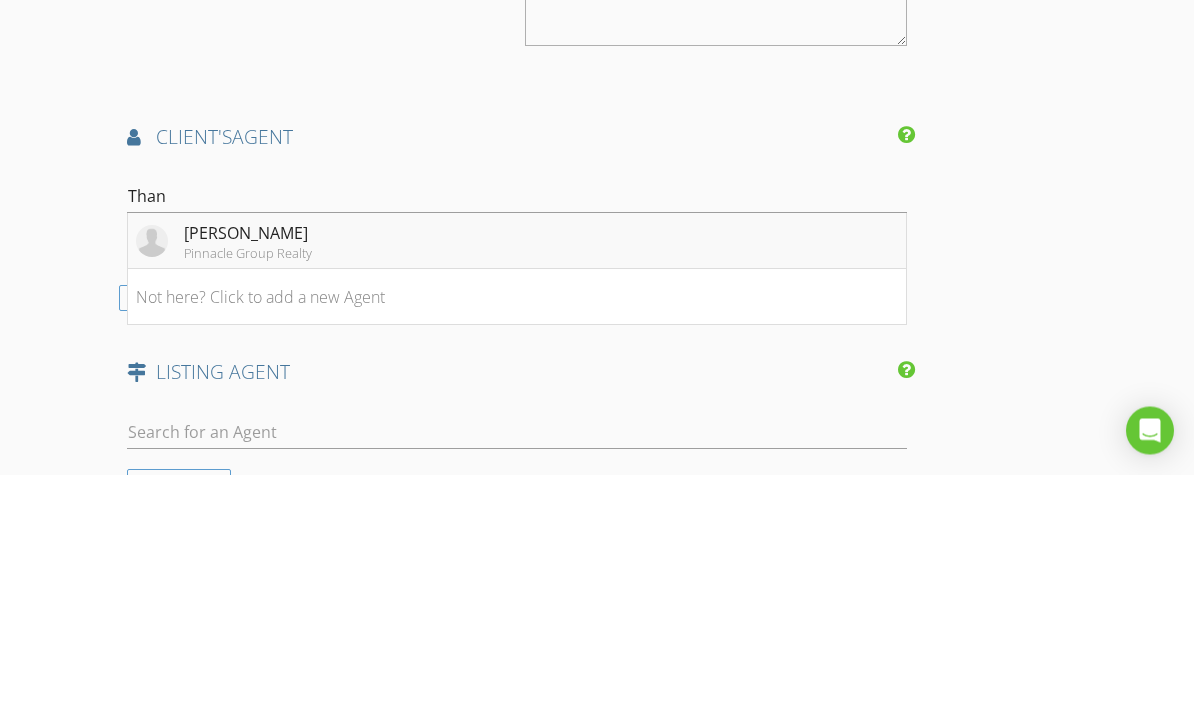 click on "Pinnacle Group Realty" at bounding box center (248, 506) 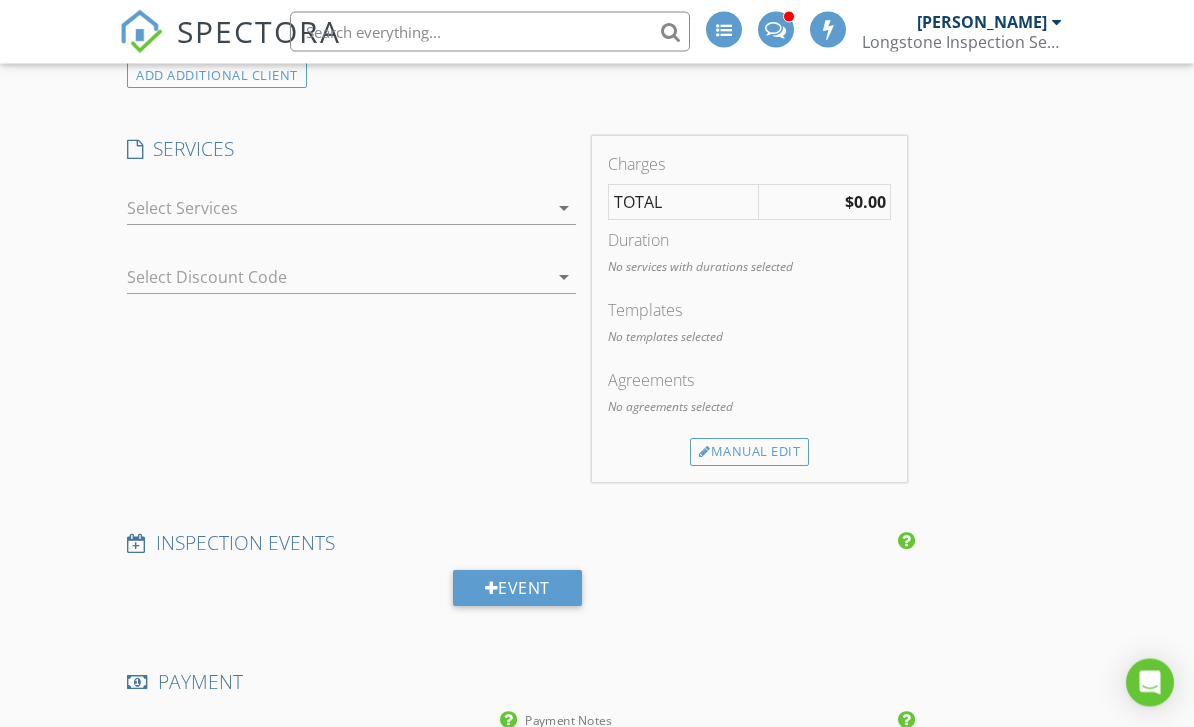 scroll, scrollTop: 1388, scrollLeft: 0, axis: vertical 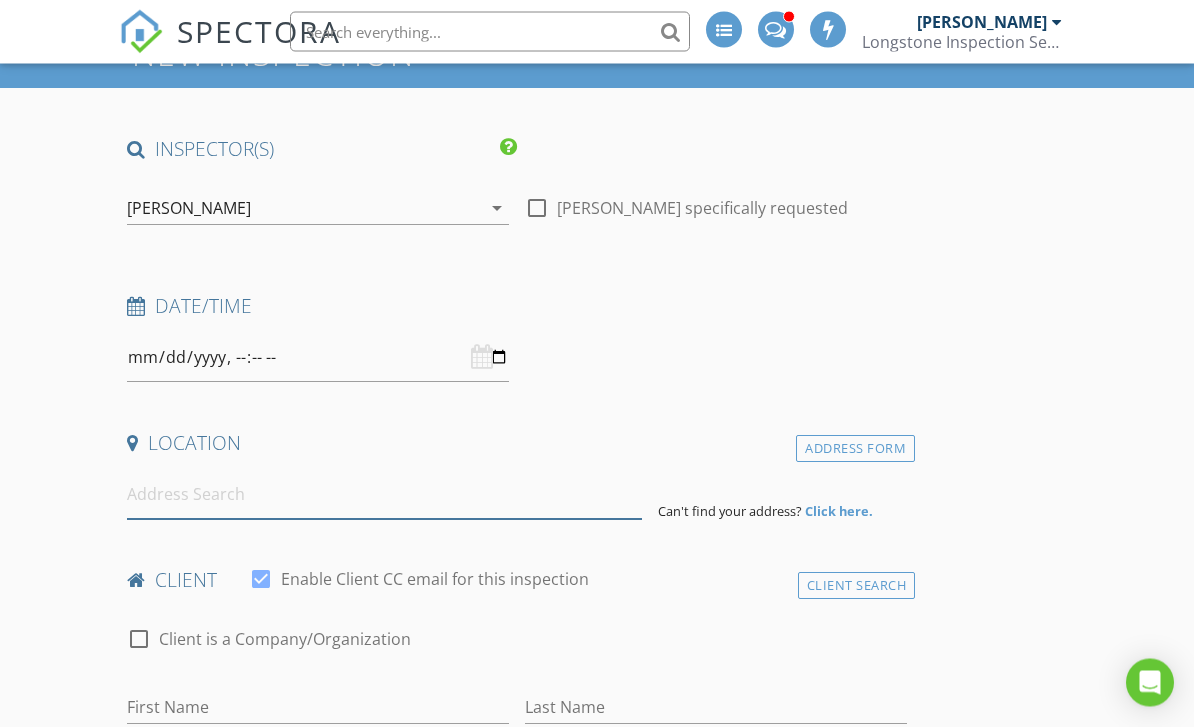 click at bounding box center (384, 495) 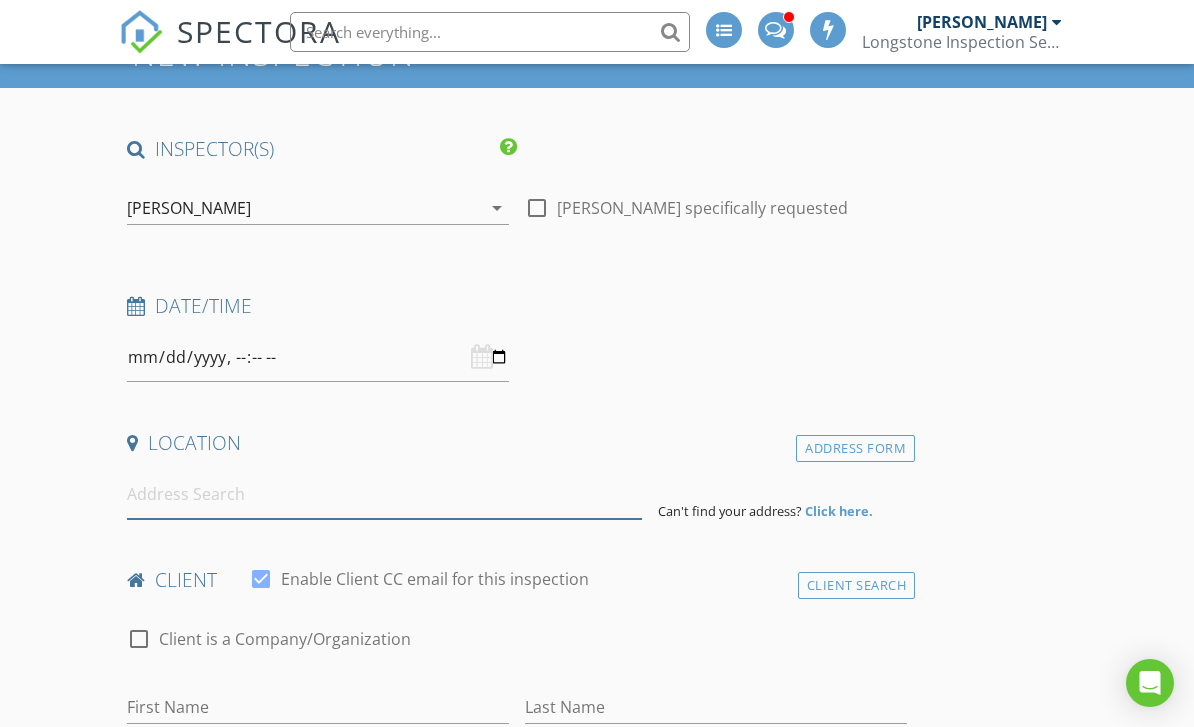 scroll, scrollTop: 116, scrollLeft: 0, axis: vertical 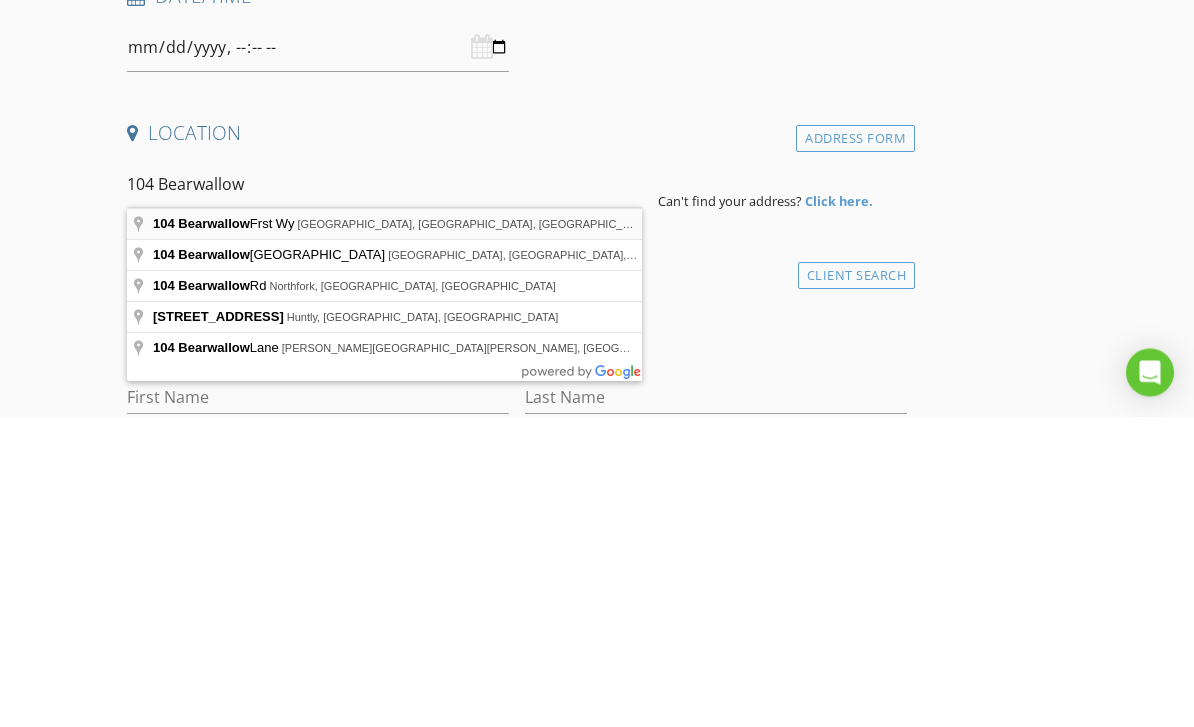 type on "[STREET_ADDRESS]" 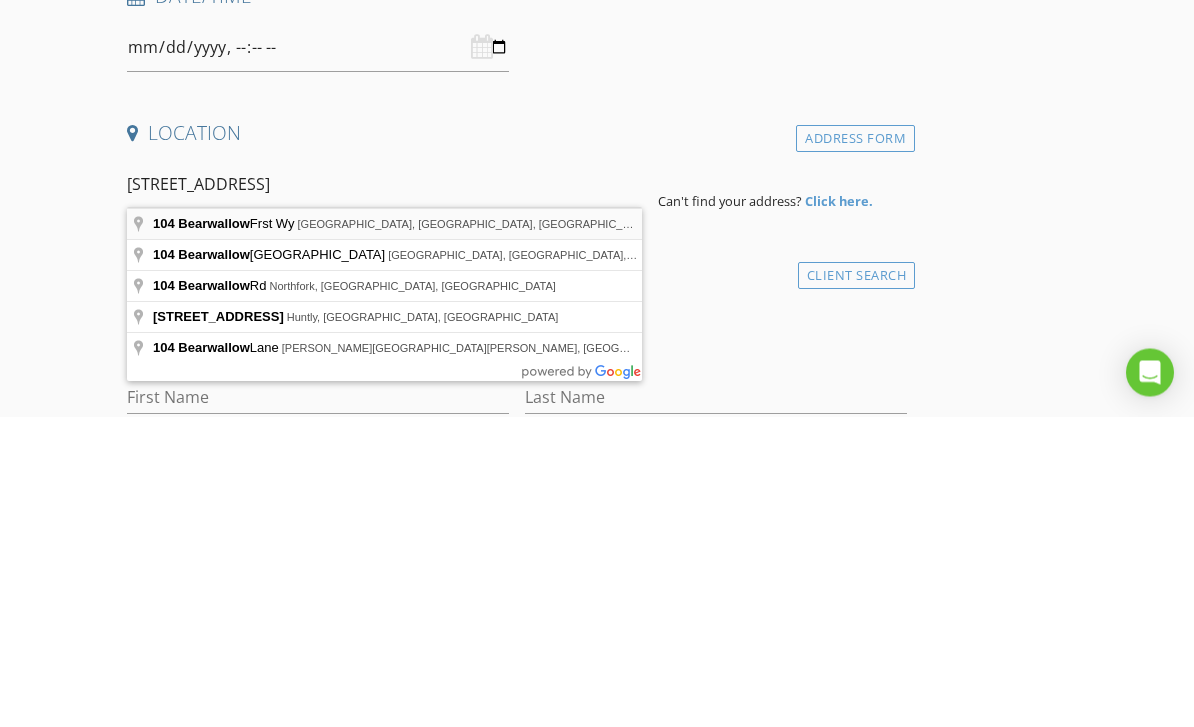 scroll, scrollTop: 427, scrollLeft: 0, axis: vertical 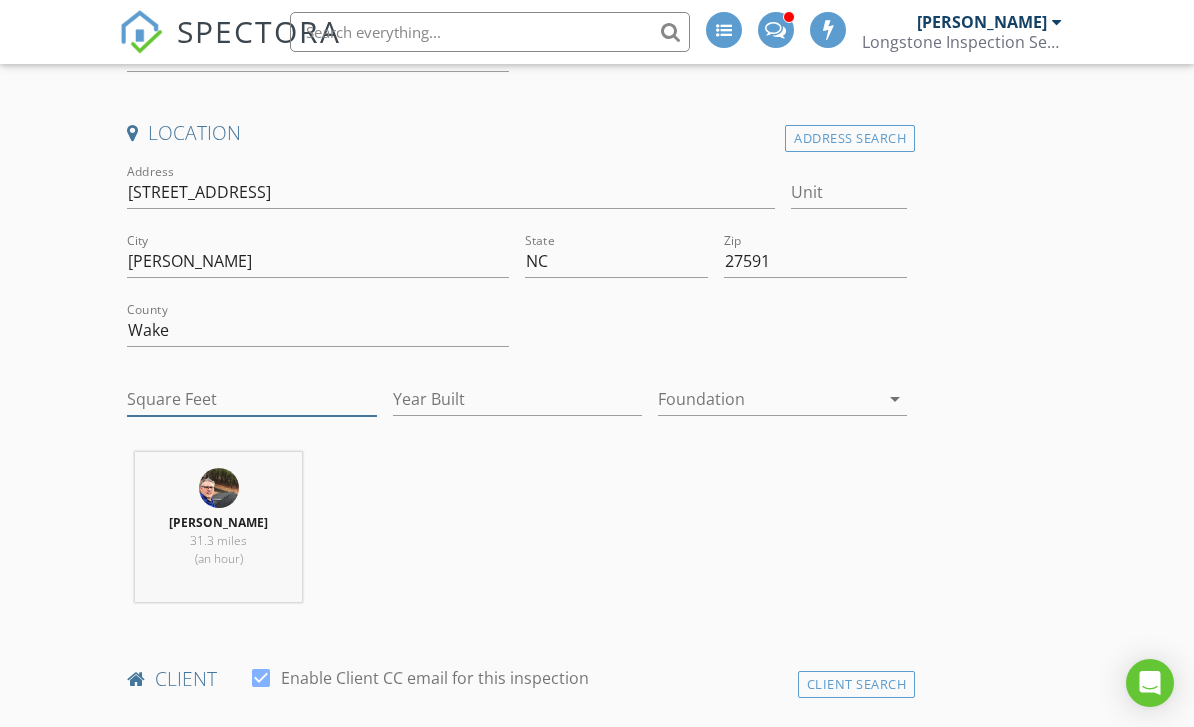 click on "Square Feet" at bounding box center [251, 399] 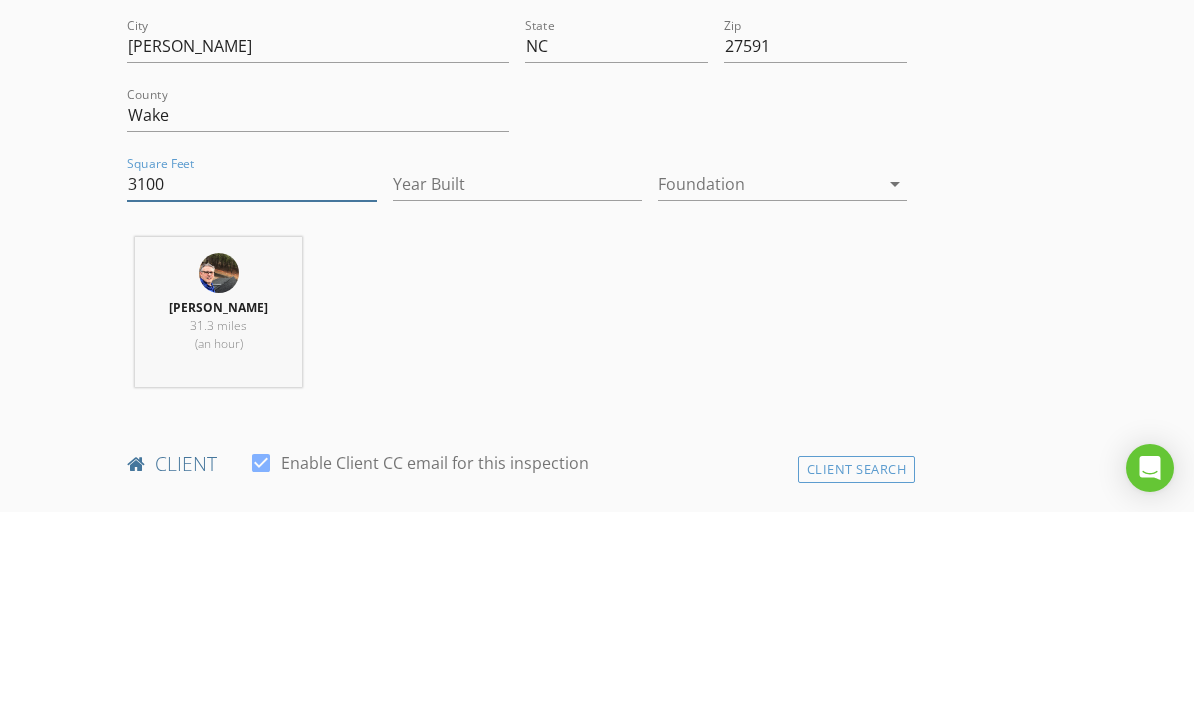 type on "3100" 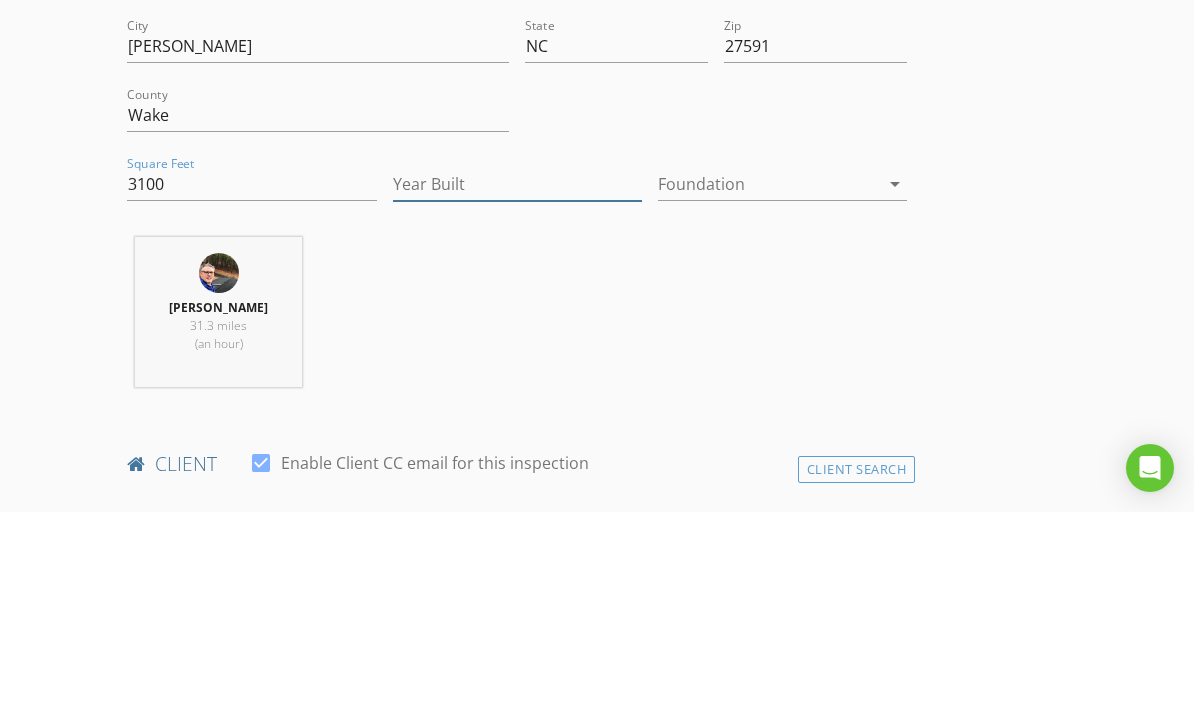 click on "Year Built" at bounding box center [517, 399] 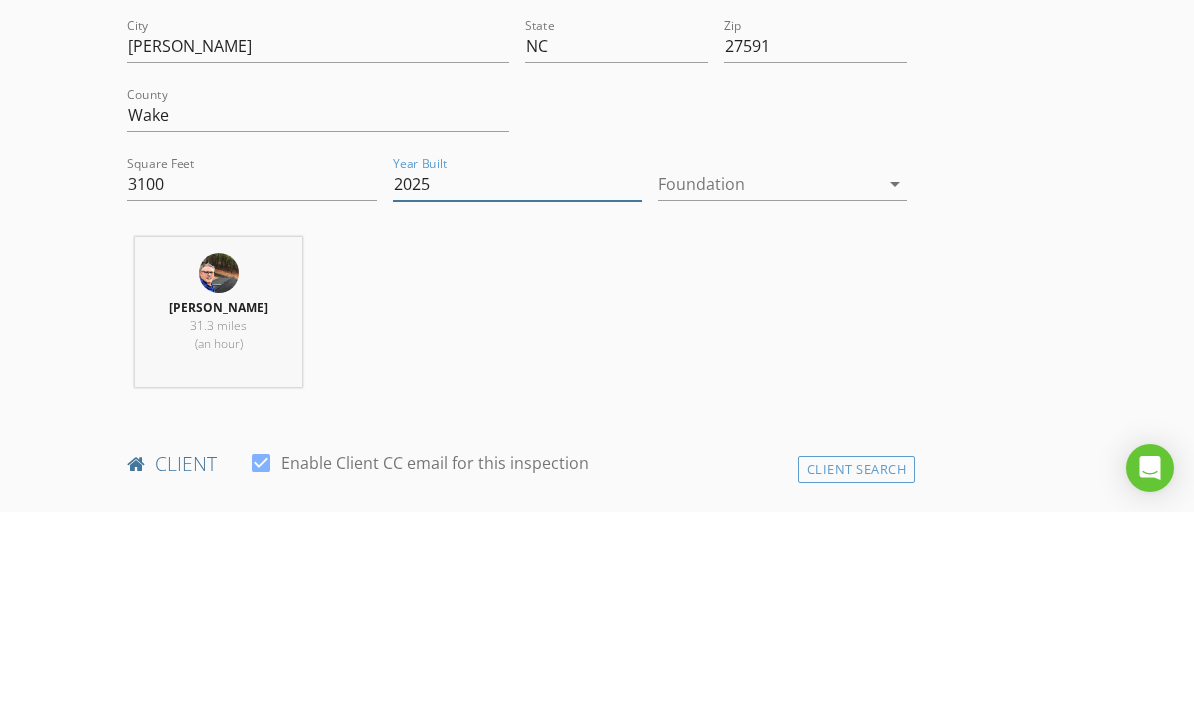 type on "2025" 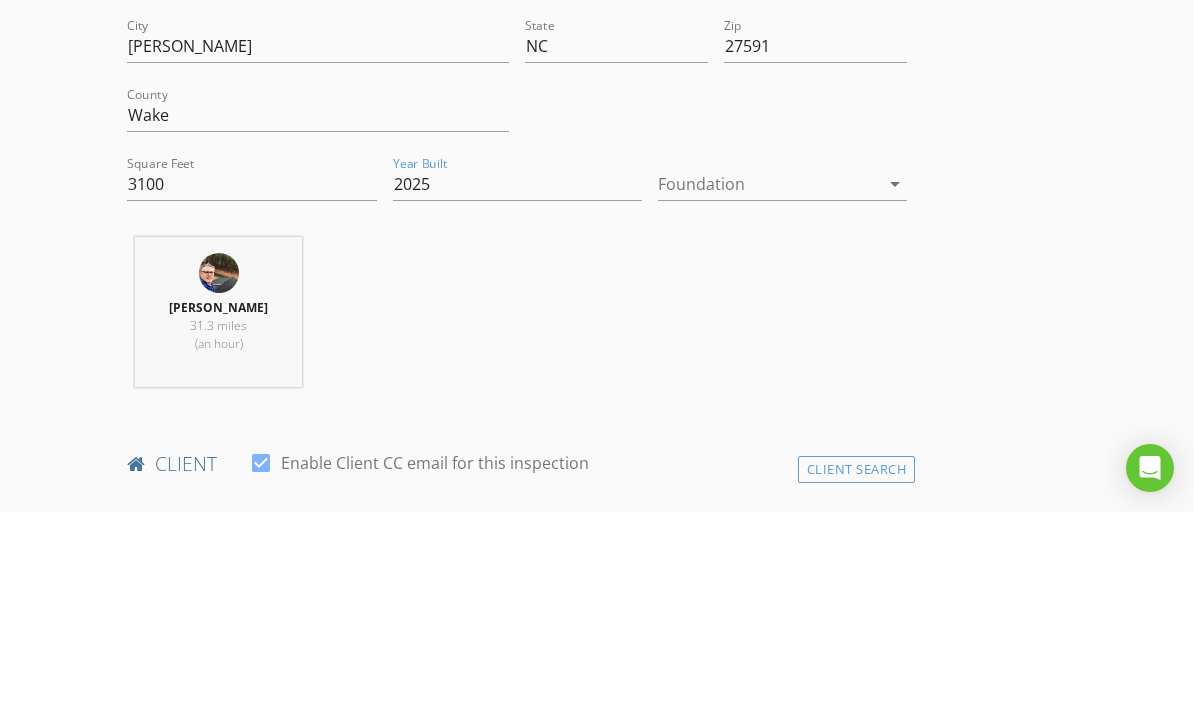 click at bounding box center [768, 399] 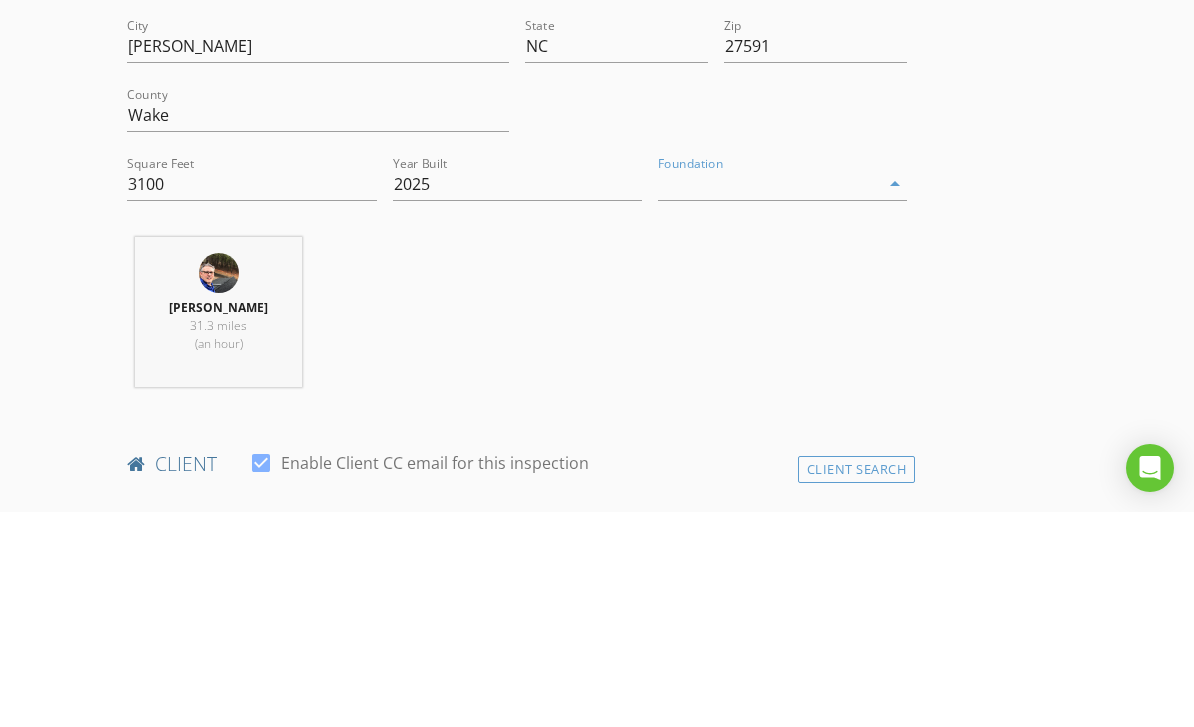 scroll, scrollTop: 642, scrollLeft: 0, axis: vertical 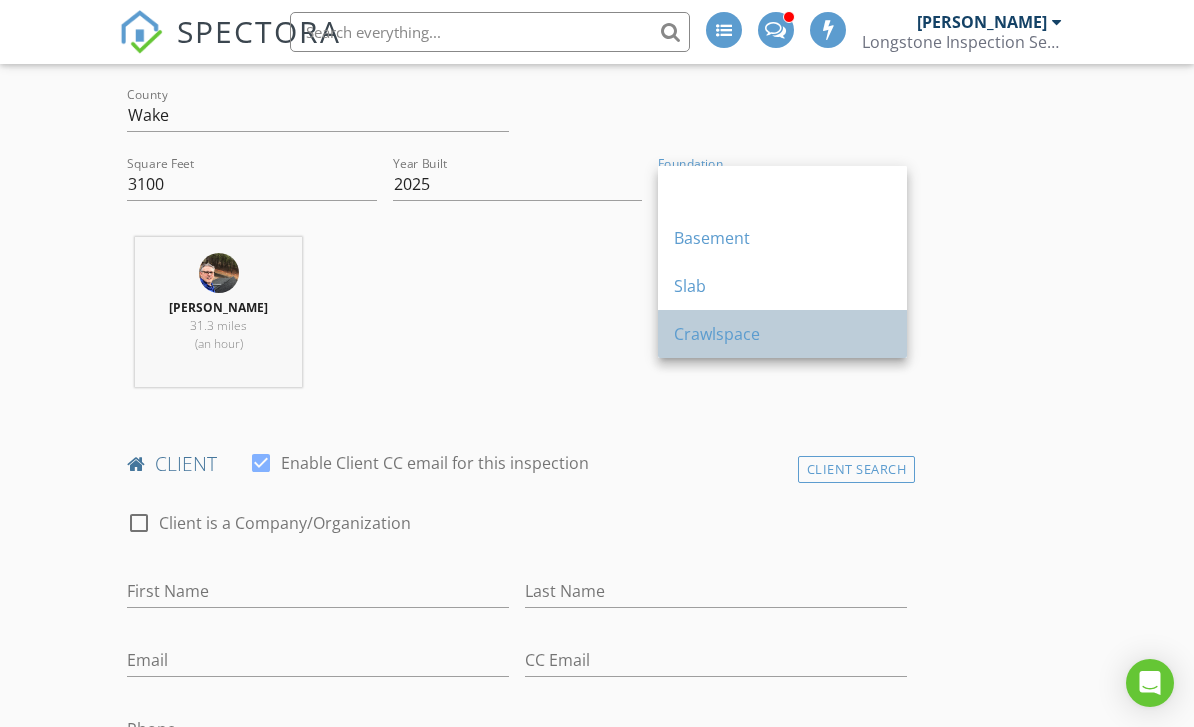 click on "Crawlspace" at bounding box center (782, 334) 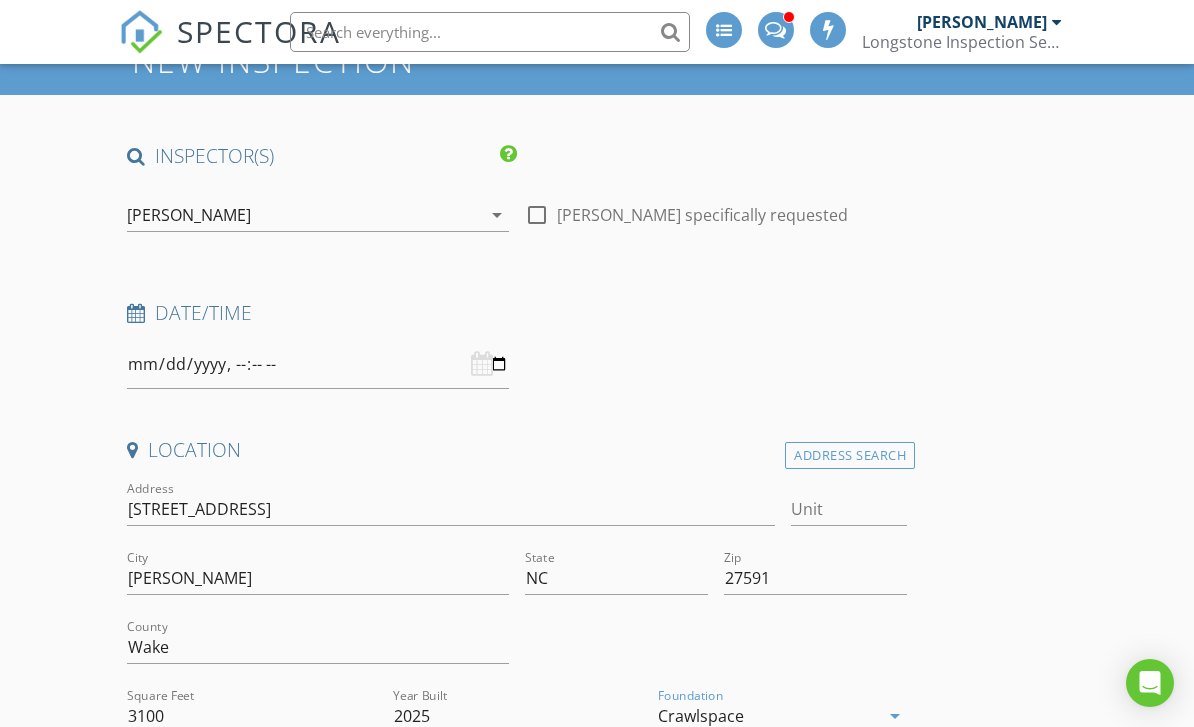 scroll, scrollTop: 107, scrollLeft: 0, axis: vertical 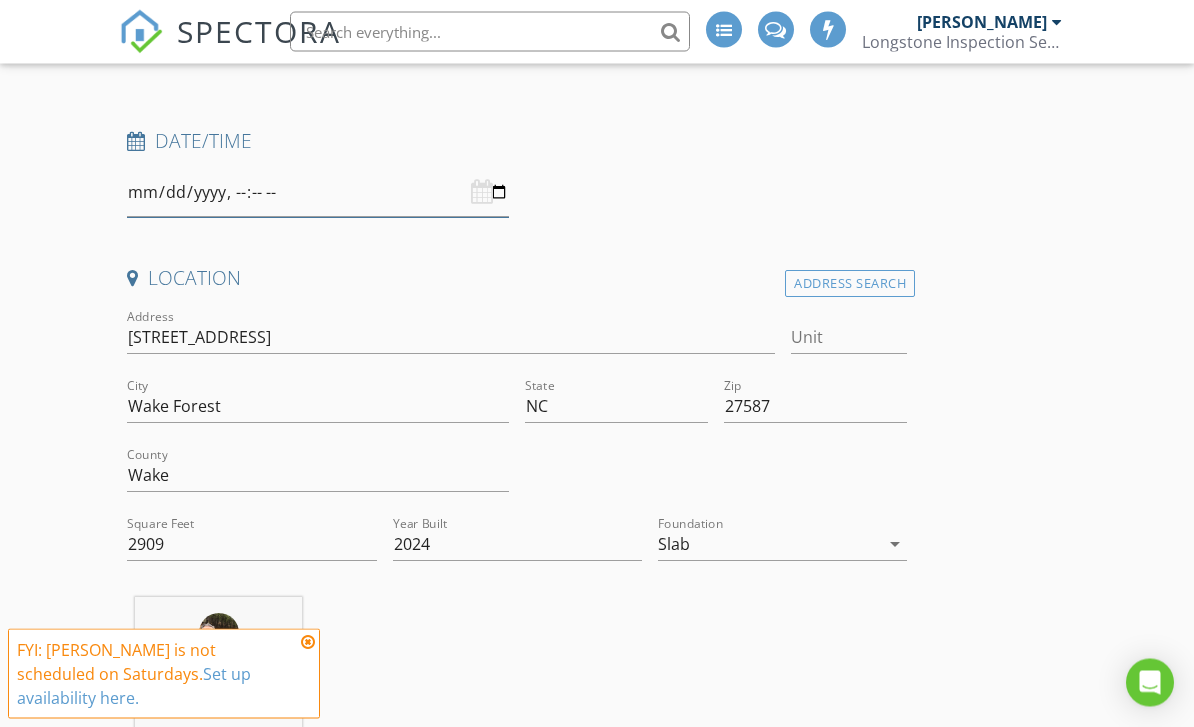 click at bounding box center [318, 193] 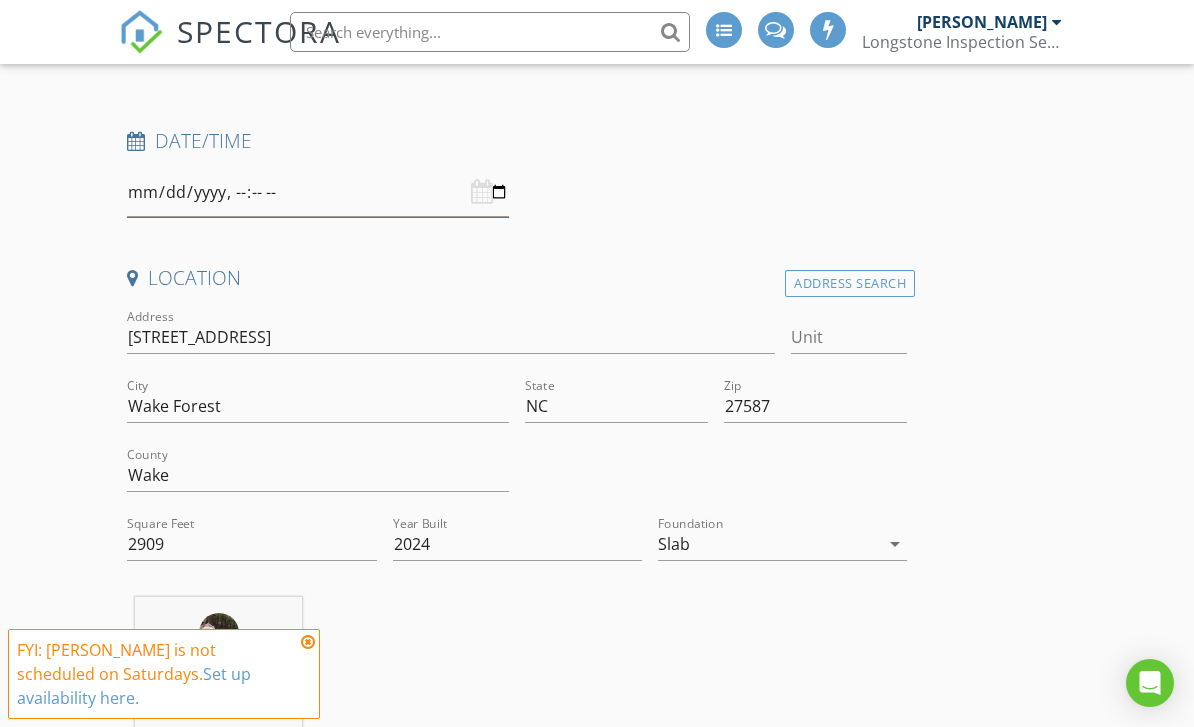 type on "[DATE]T09:00" 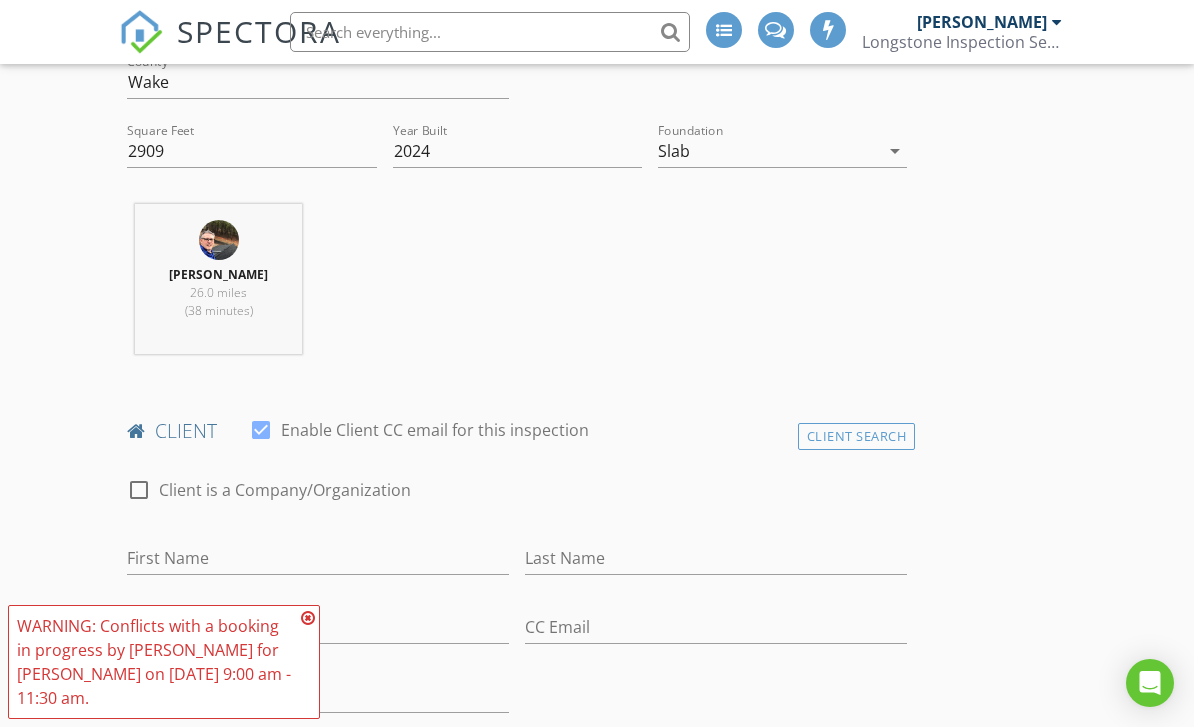 scroll, scrollTop: 825, scrollLeft: 0, axis: vertical 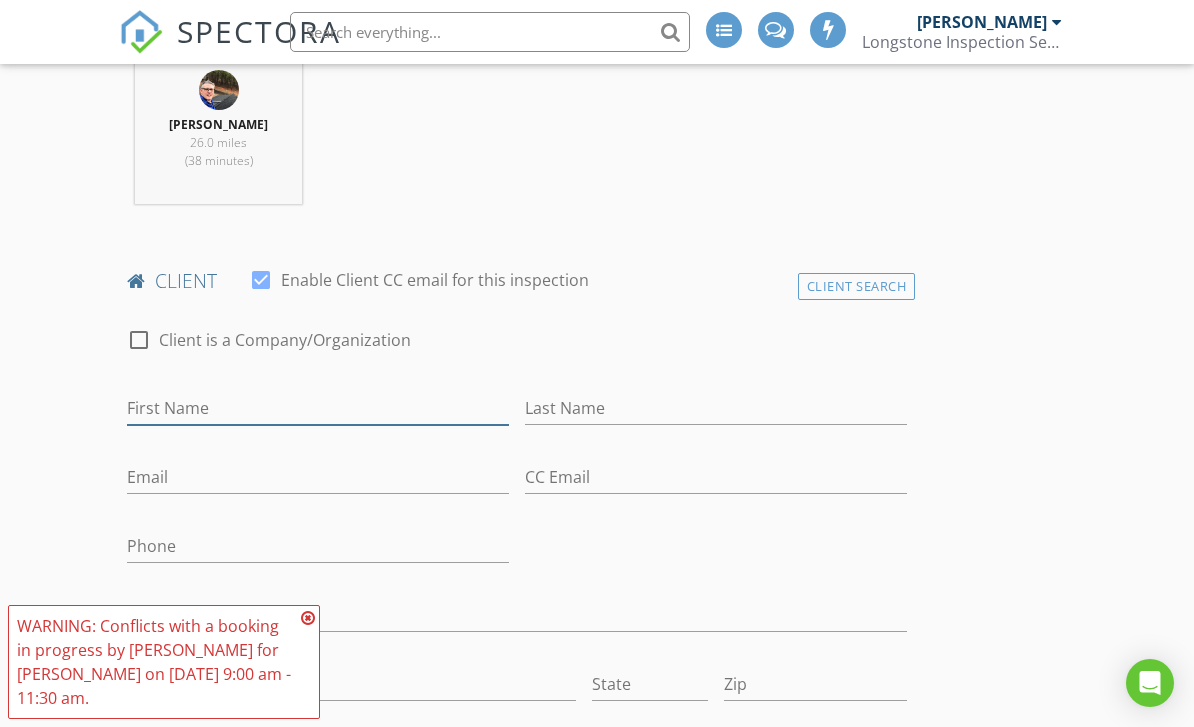click on "First Name" at bounding box center [318, 408] 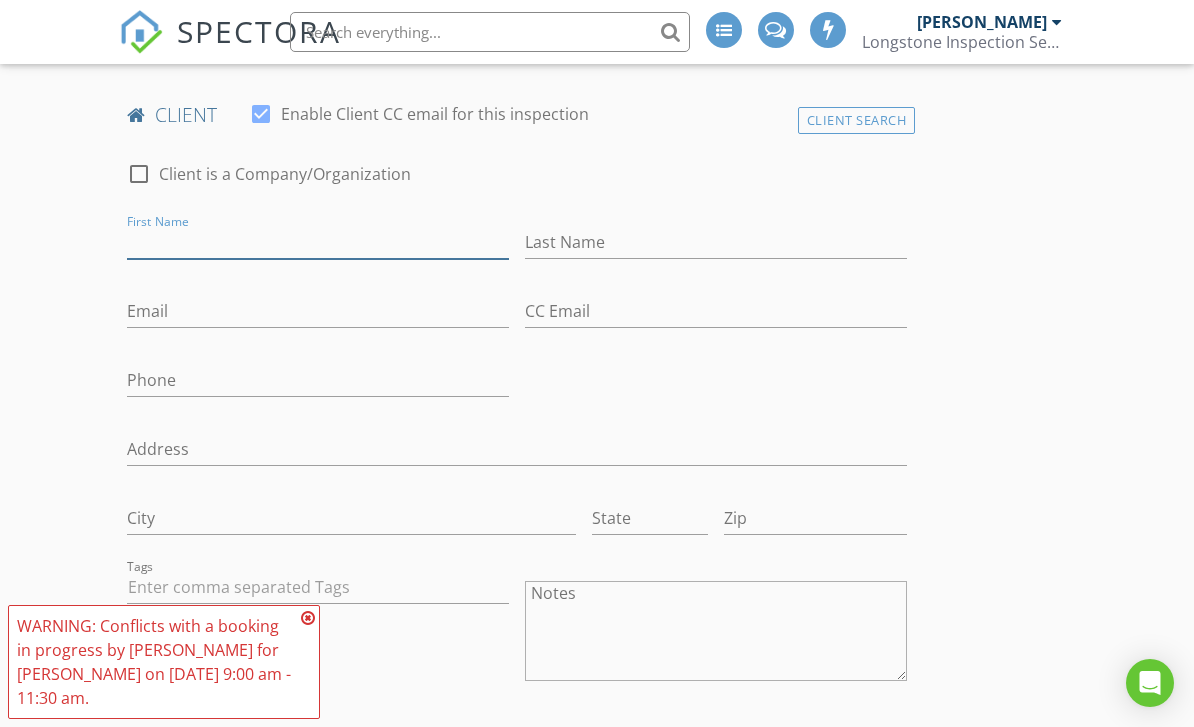scroll, scrollTop: 989, scrollLeft: 0, axis: vertical 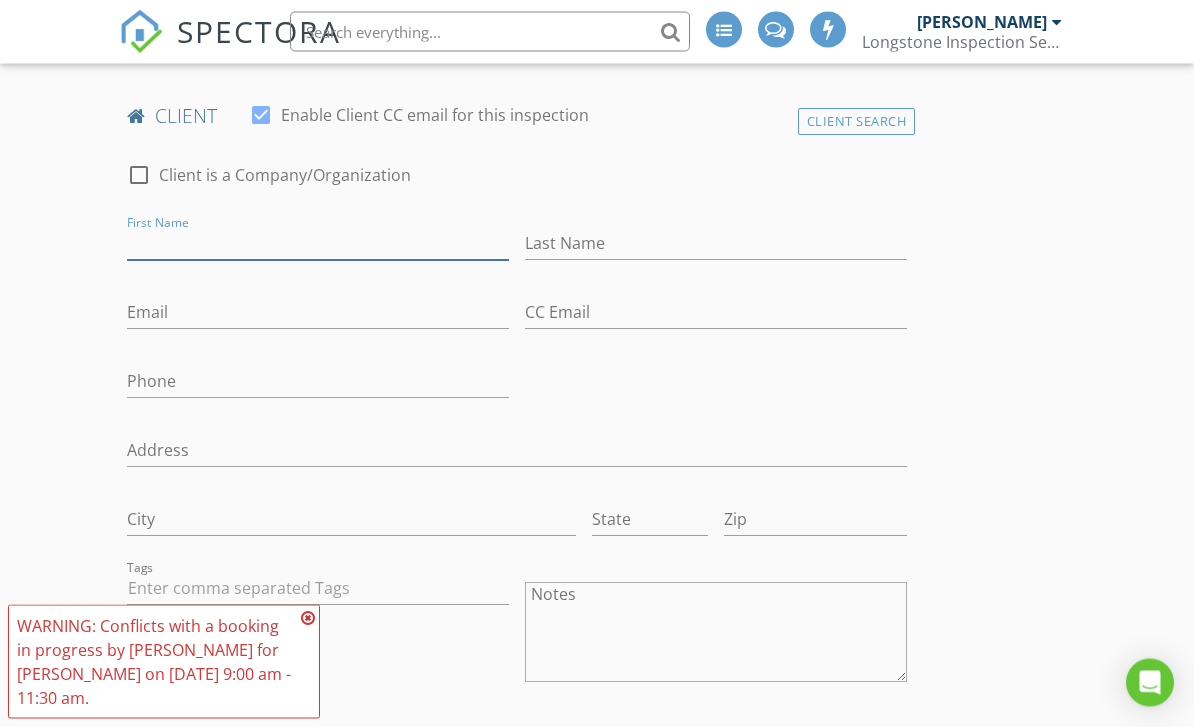 click on "First Name" at bounding box center (318, 244) 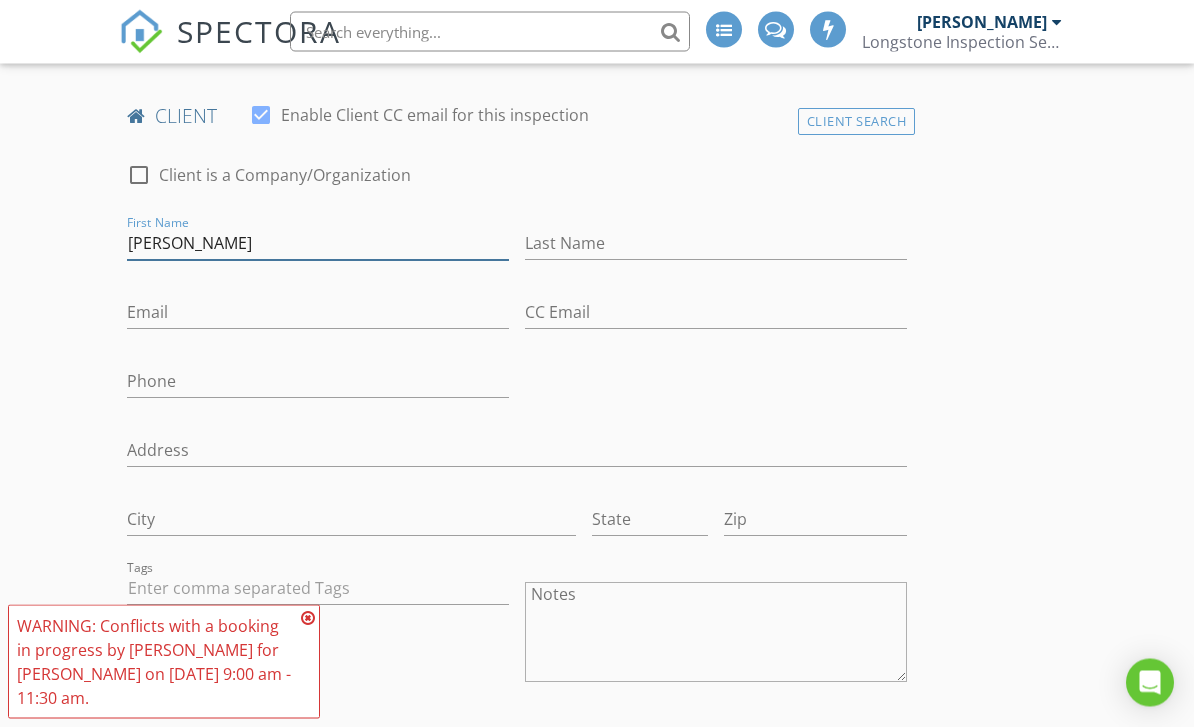 type on "Brian" 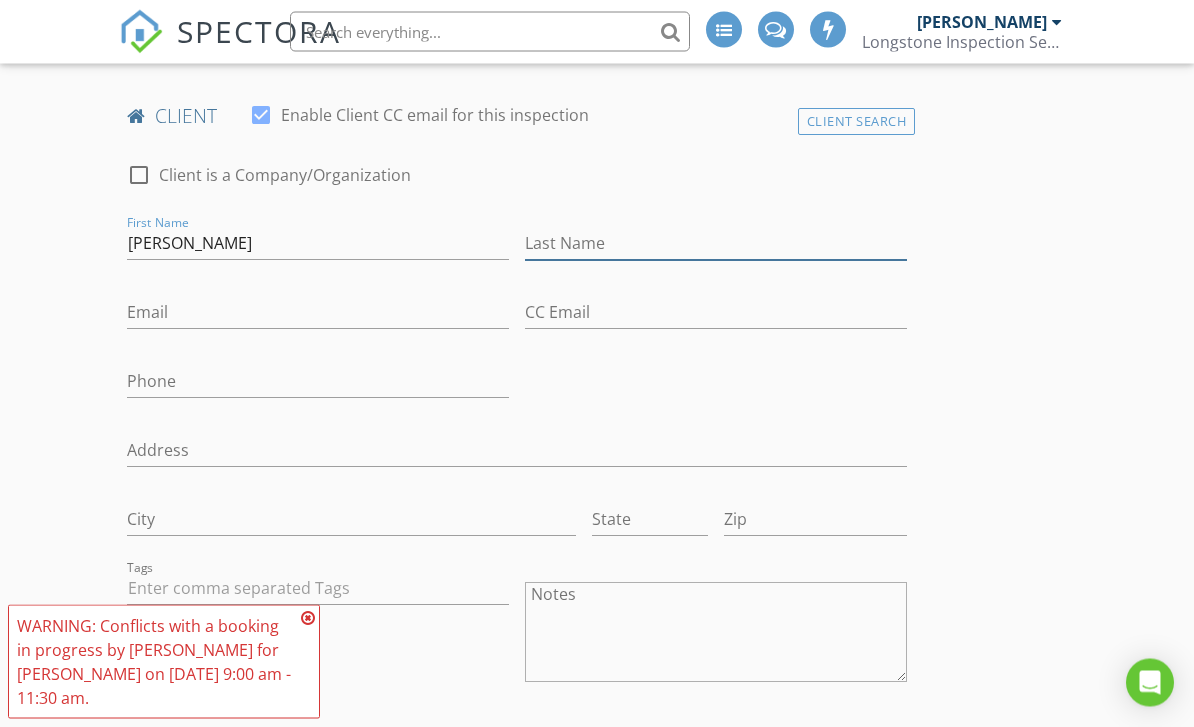 click on "Last Name" at bounding box center (716, 244) 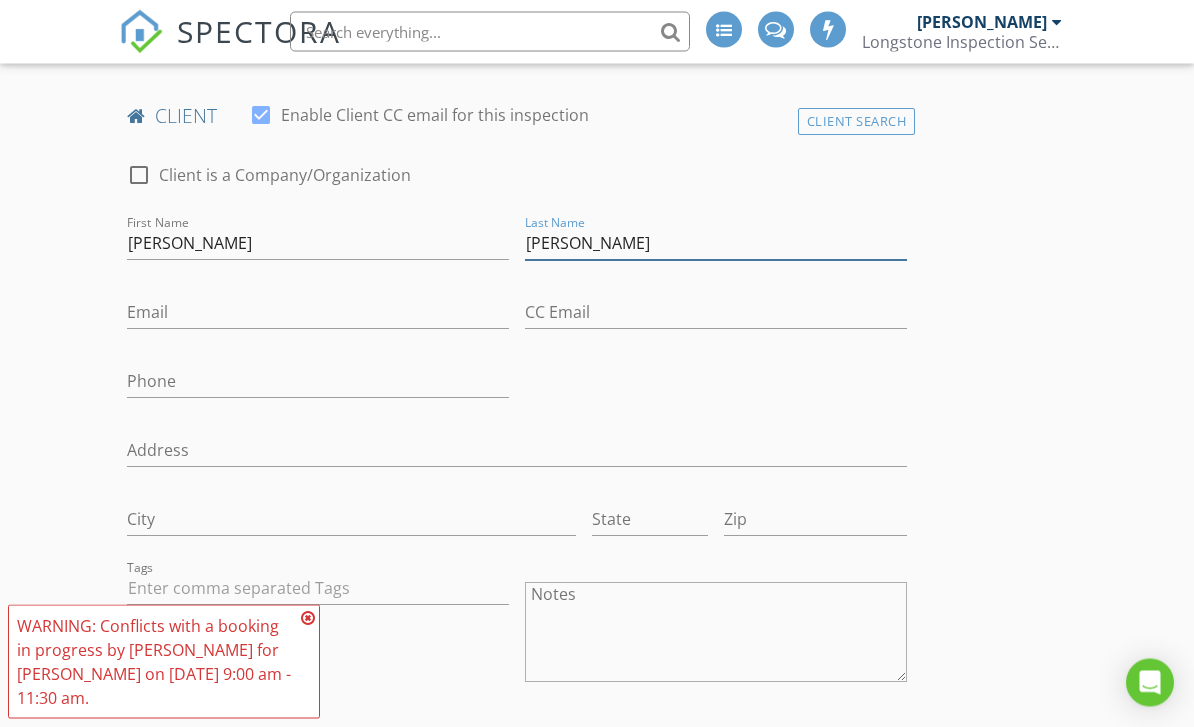 type on "Edwards" 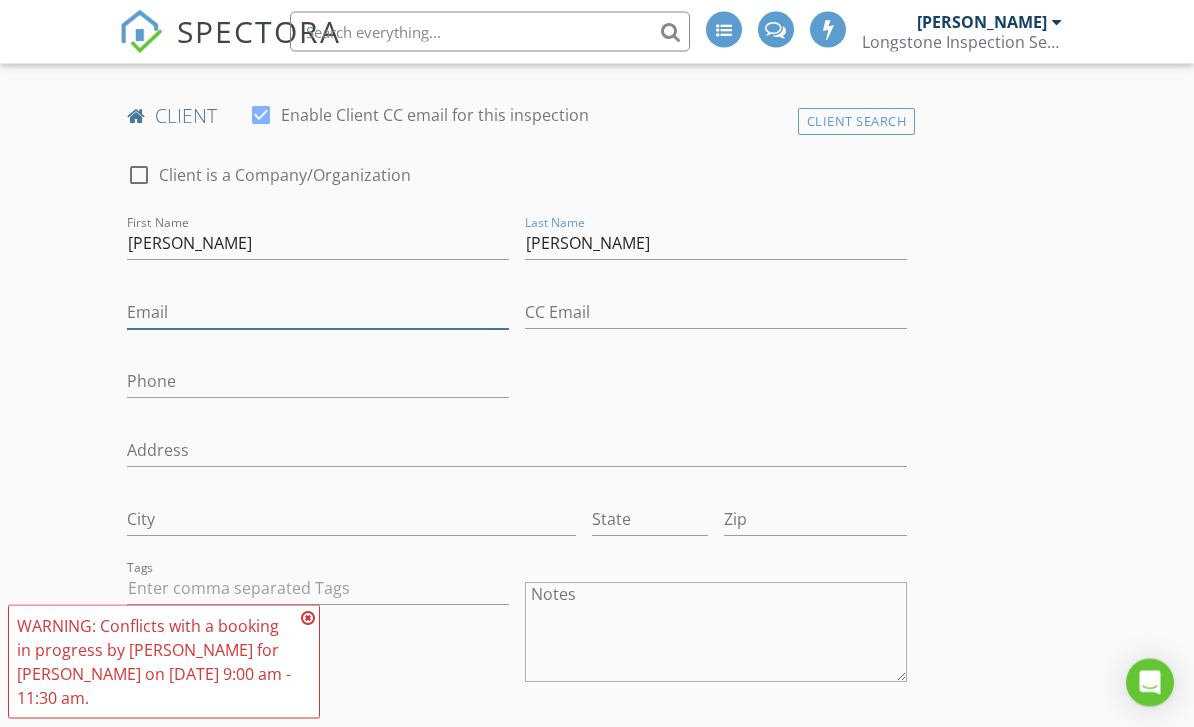 click on "Email" at bounding box center (318, 313) 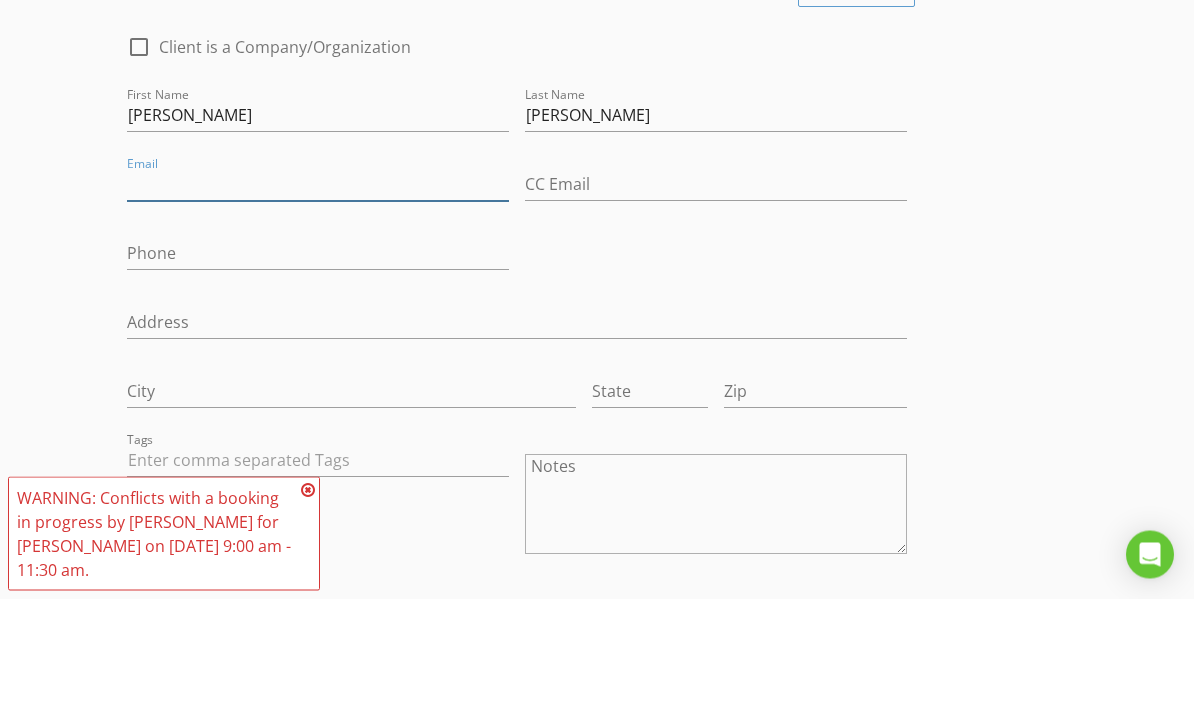 click on "Email" at bounding box center (318, 313) 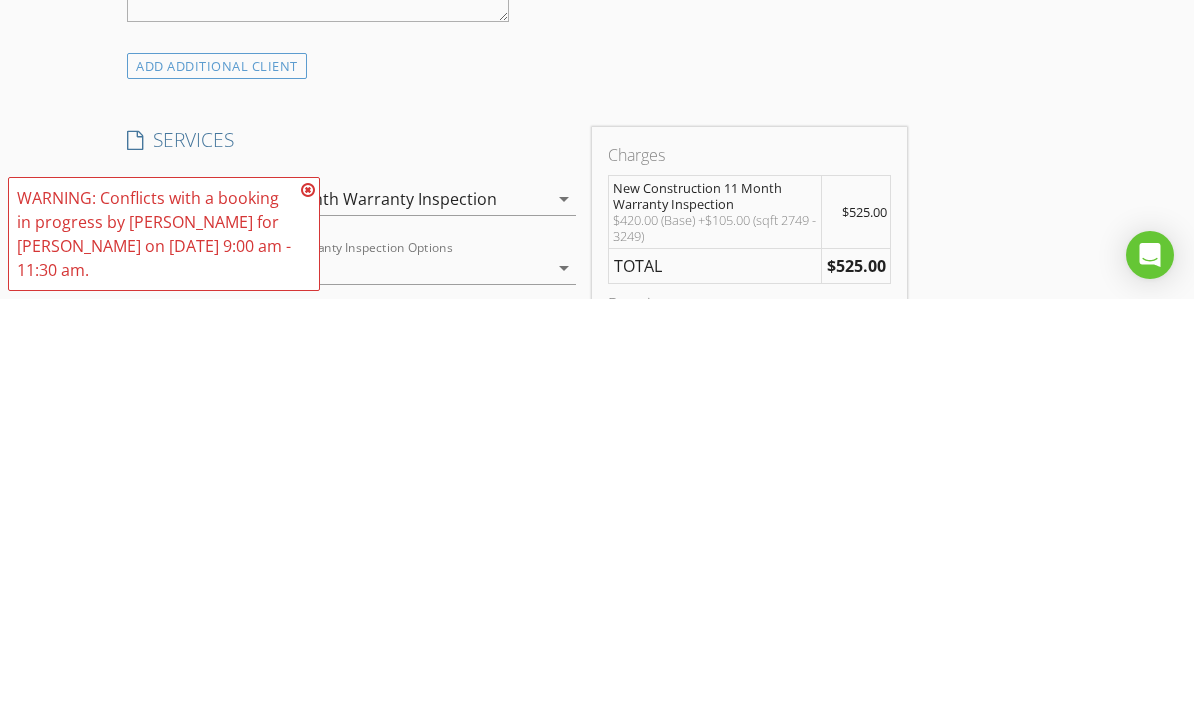 scroll, scrollTop: 1379, scrollLeft: 0, axis: vertical 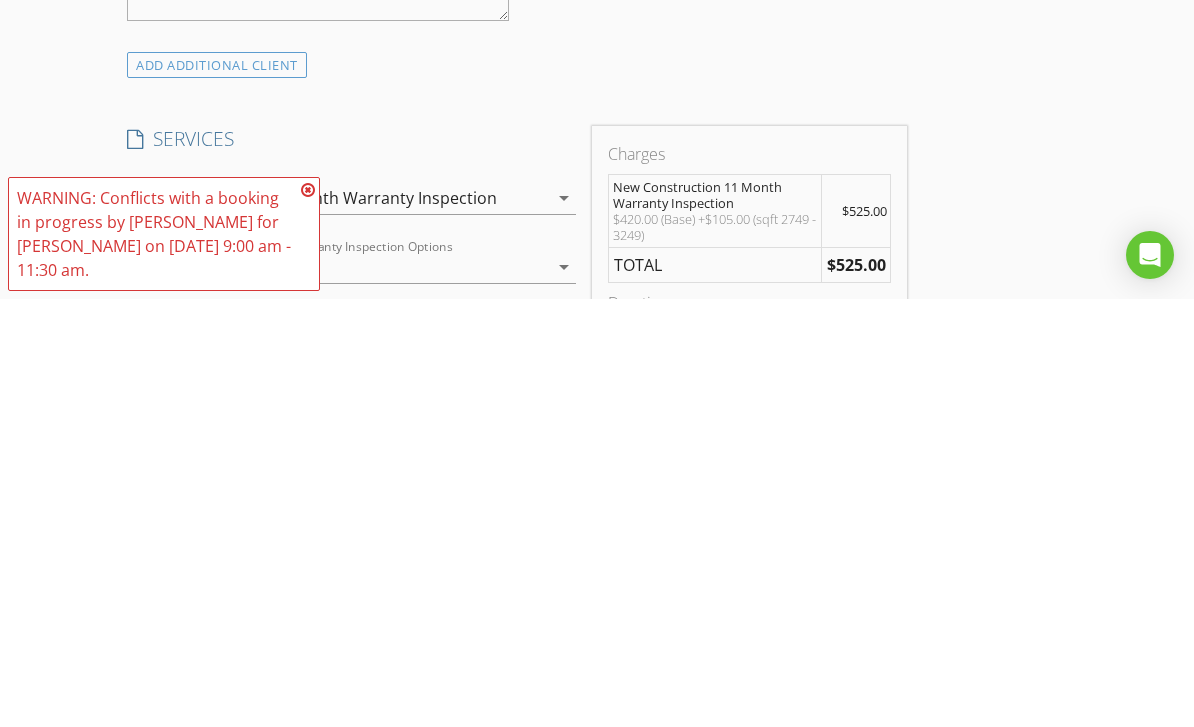 type on "briane555@hotmail.com" 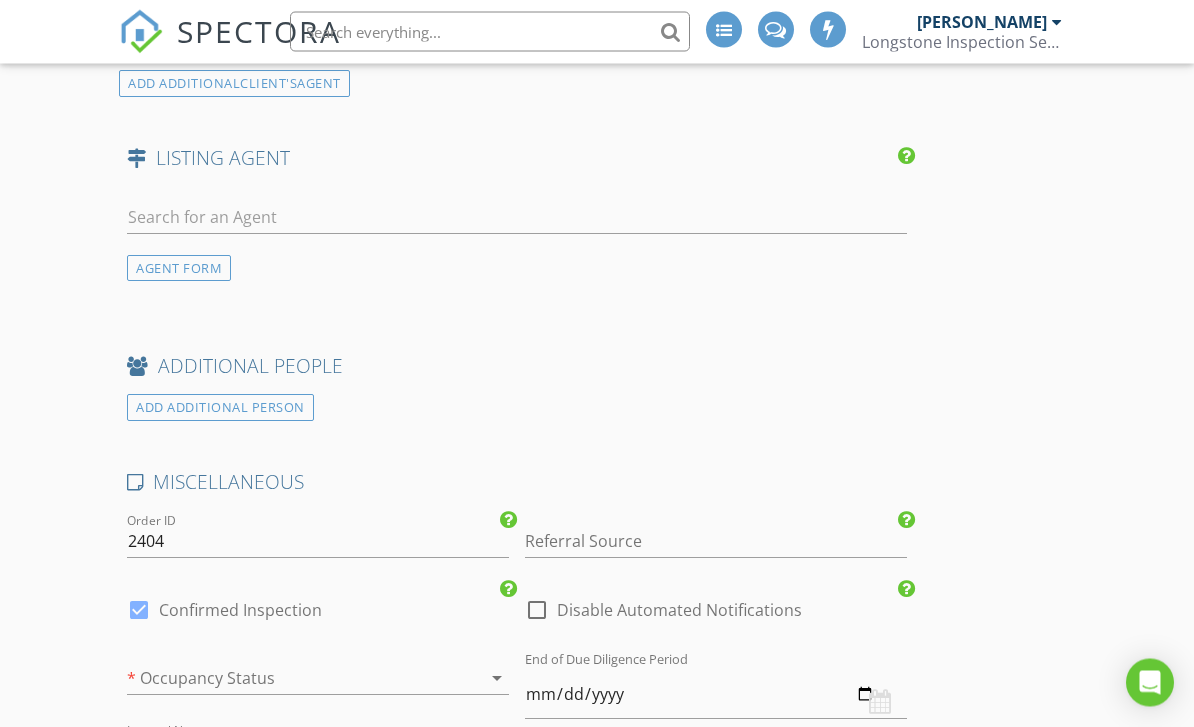 scroll, scrollTop: 2847, scrollLeft: 0, axis: vertical 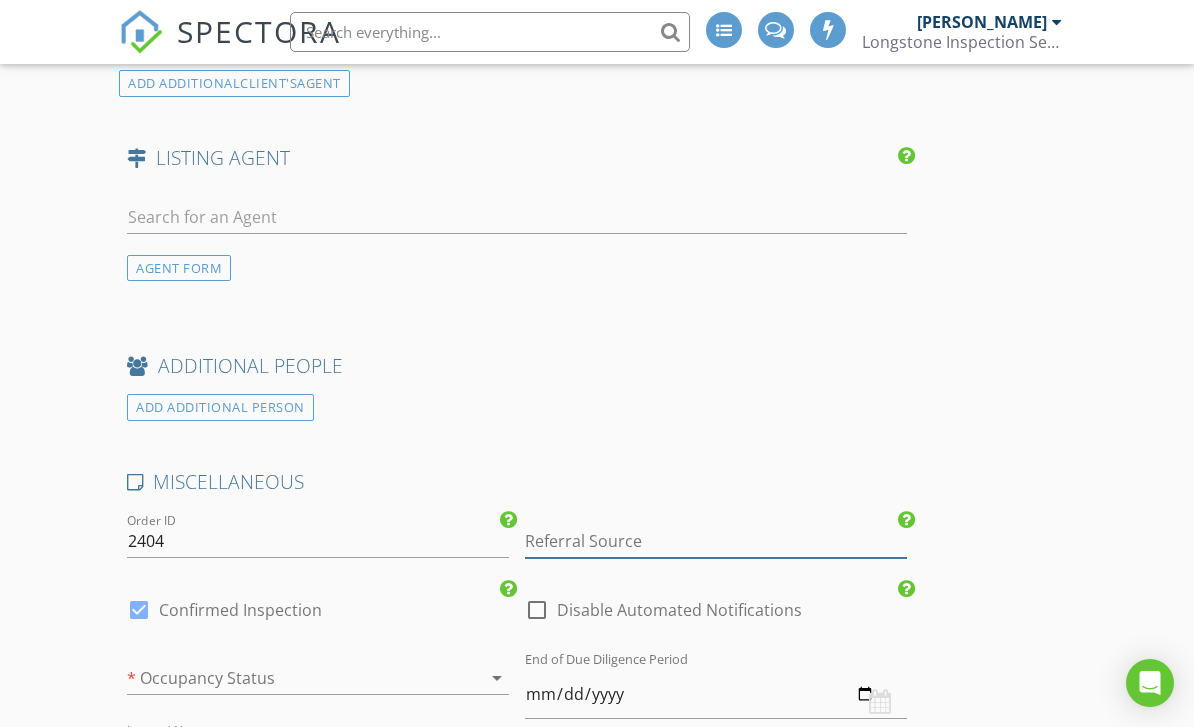 click at bounding box center [716, 541] 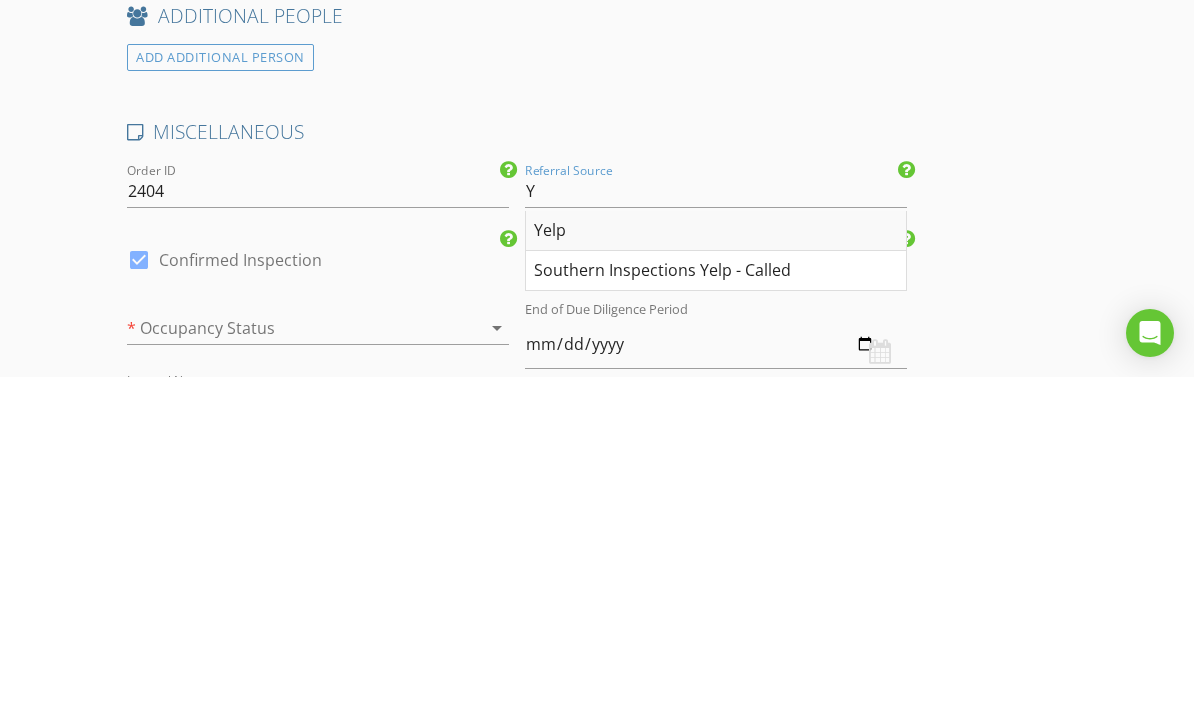 click on "Yelp" at bounding box center (716, 581) 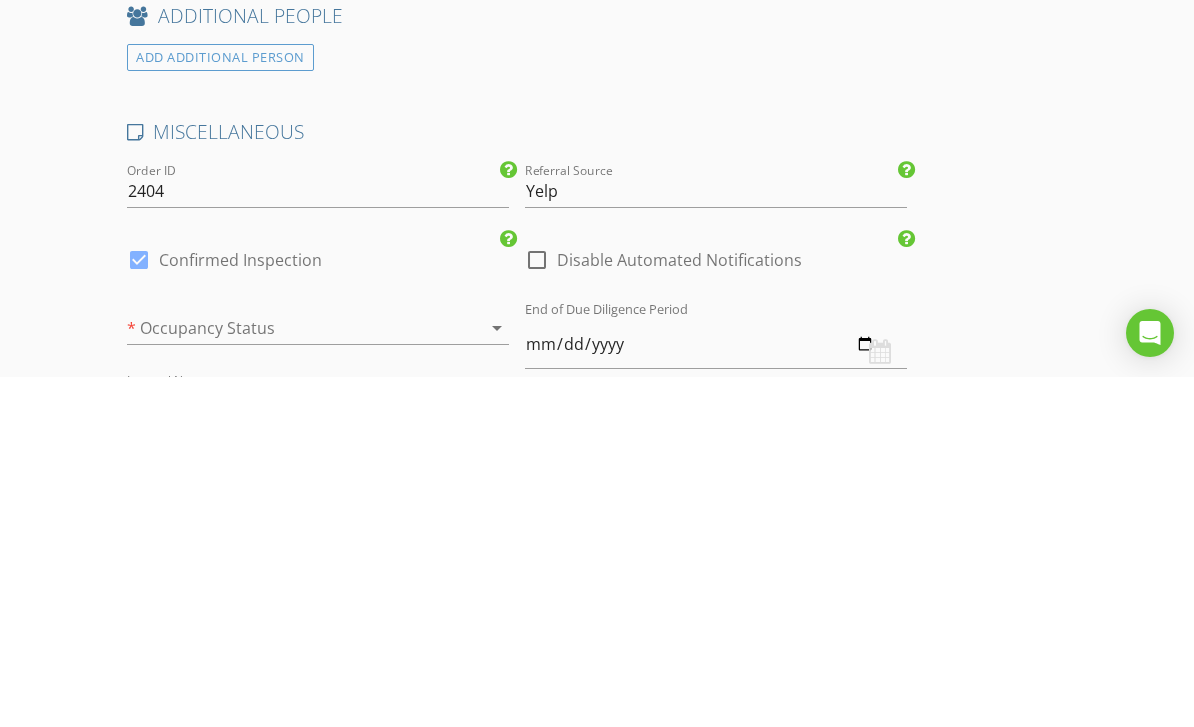 scroll, scrollTop: 3197, scrollLeft: 0, axis: vertical 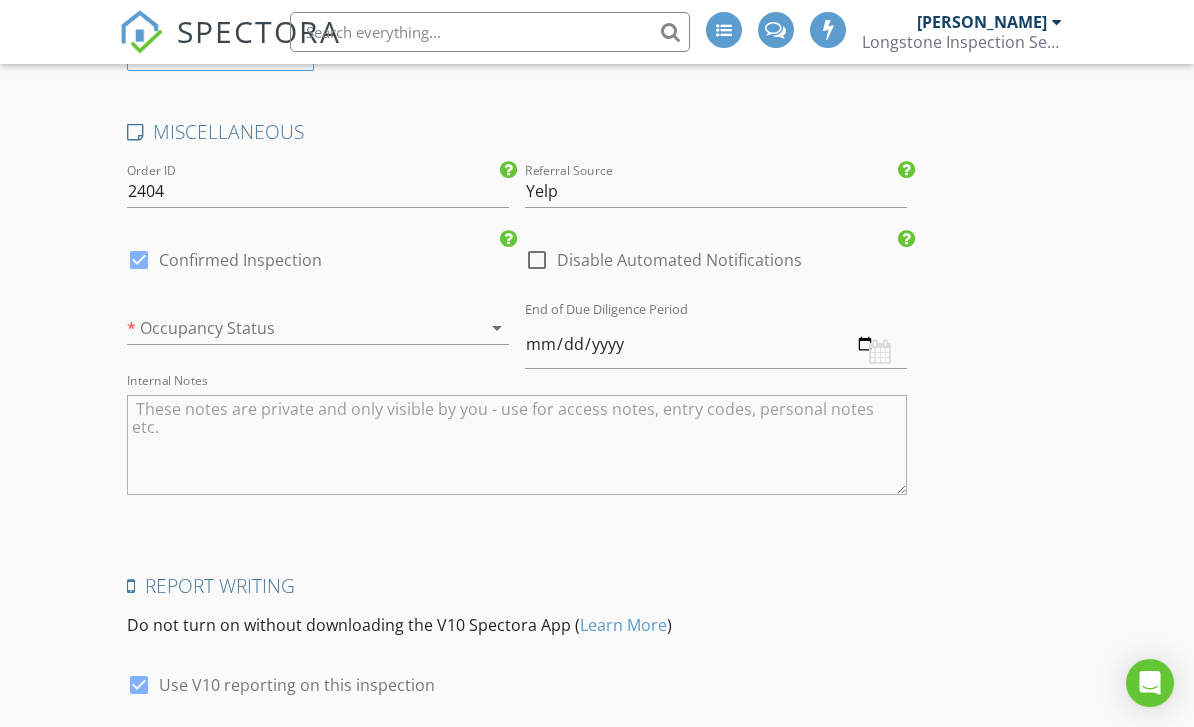 click at bounding box center (290, 328) 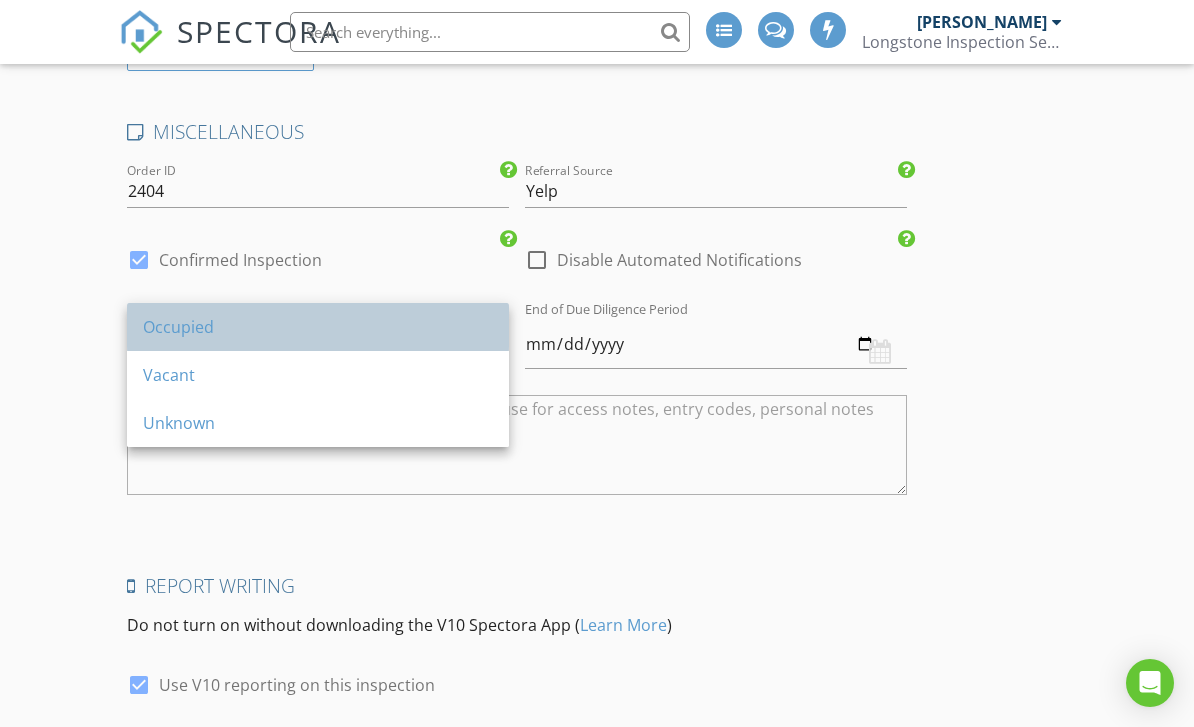 click on "Occupied" at bounding box center (318, 327) 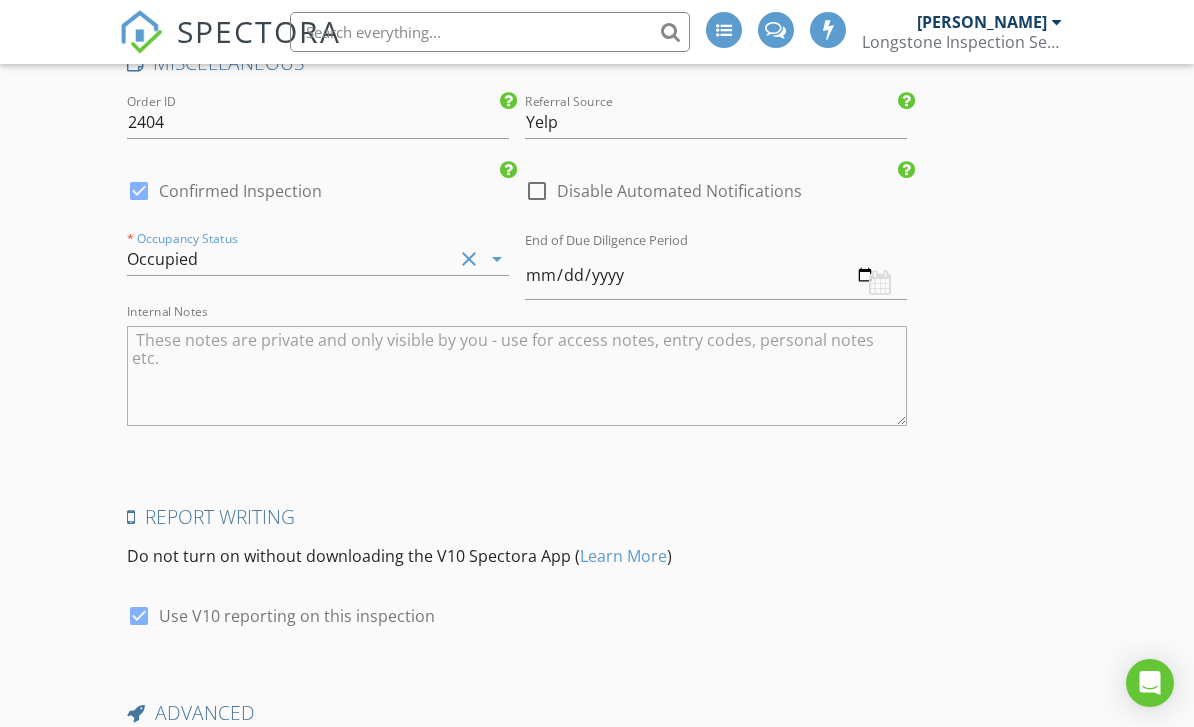 scroll, scrollTop: 3397, scrollLeft: 0, axis: vertical 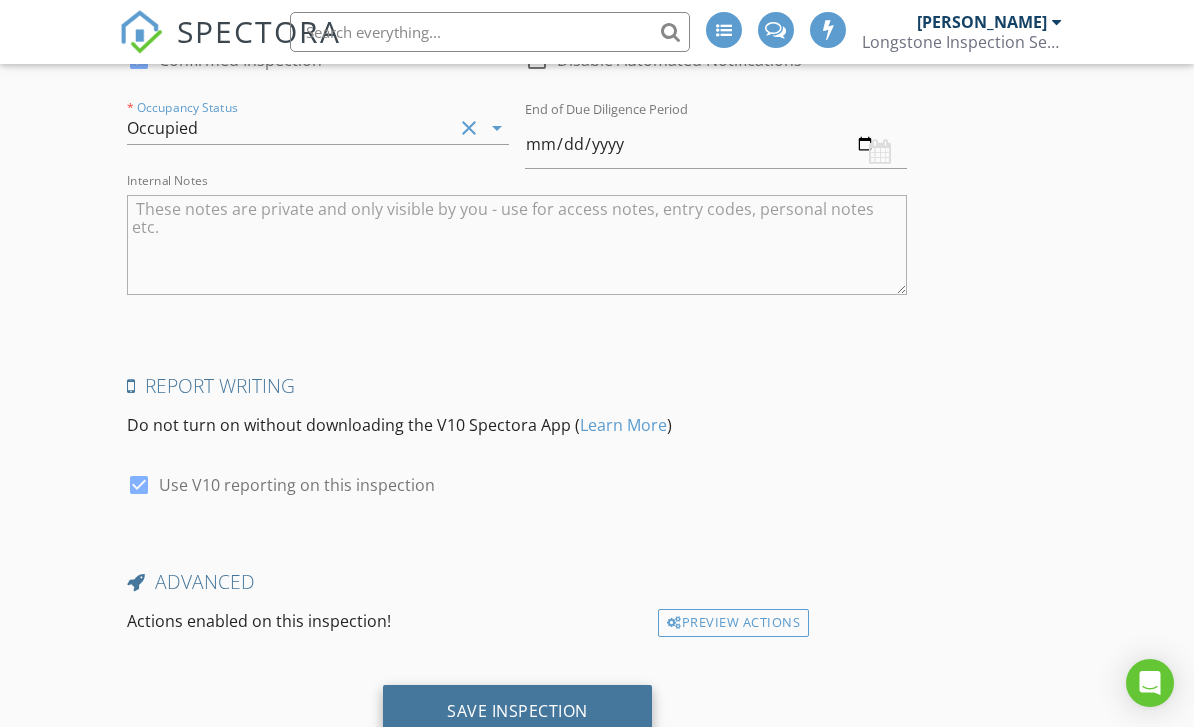 click on "Save Inspection" at bounding box center (517, 712) 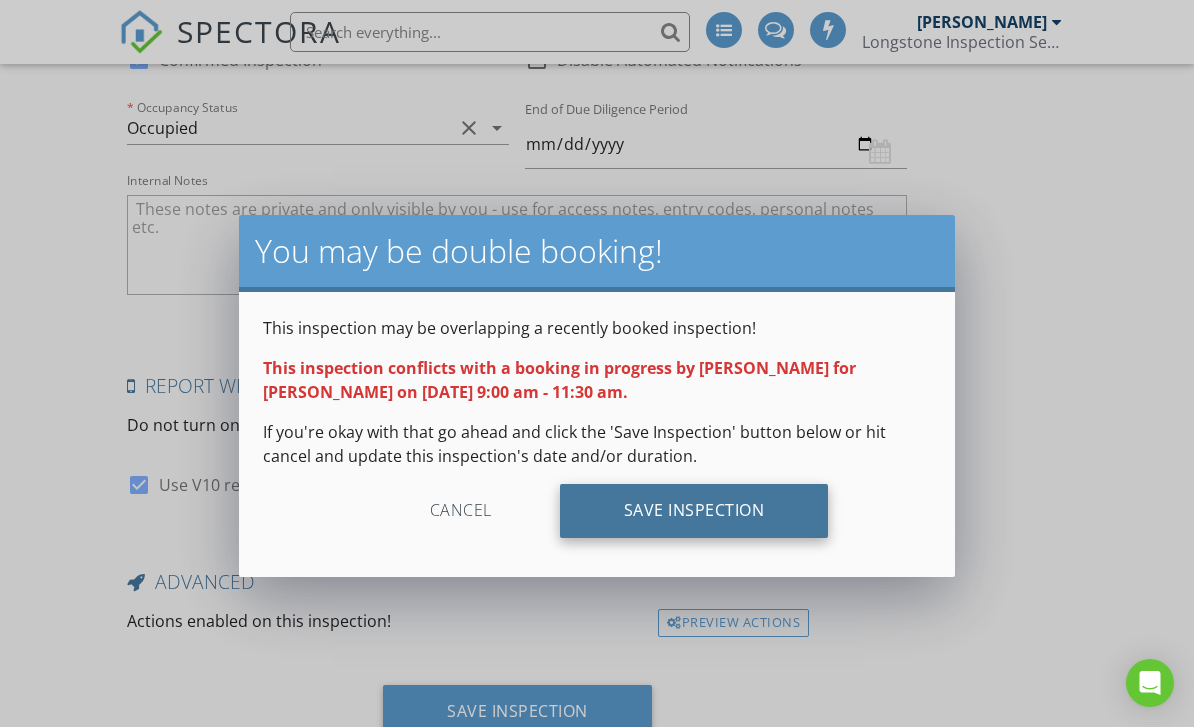 click on "Save Inspection" at bounding box center [694, 511] 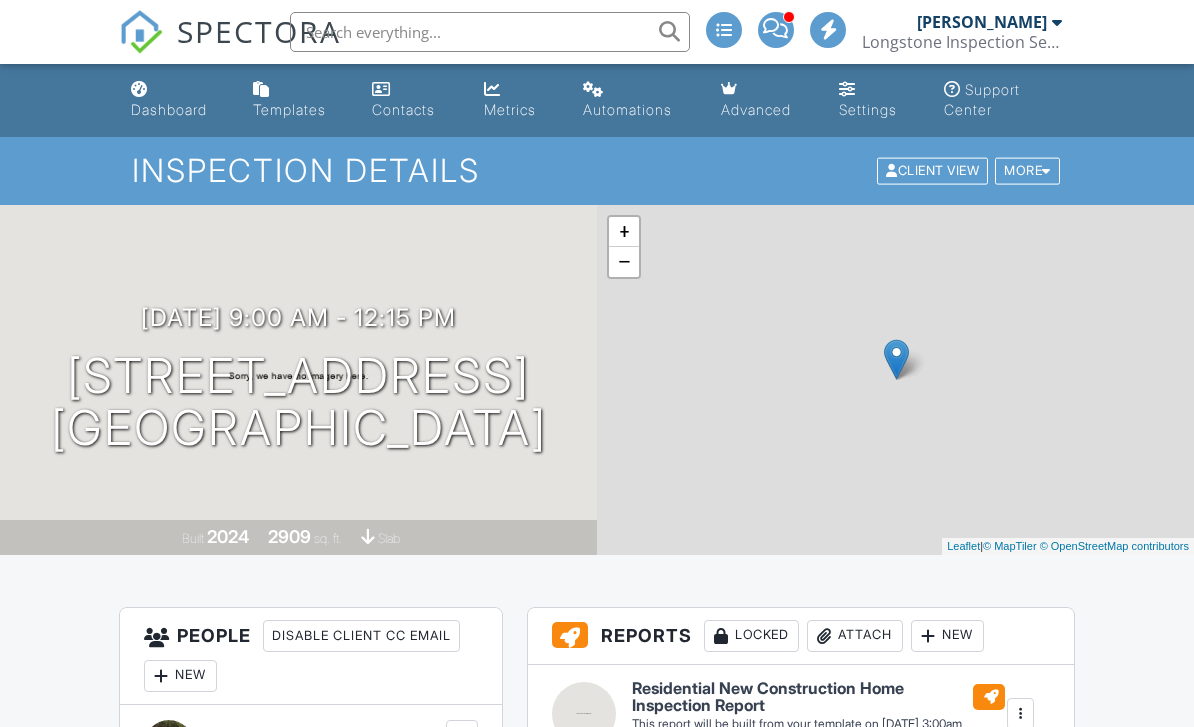 scroll, scrollTop: 0, scrollLeft: 0, axis: both 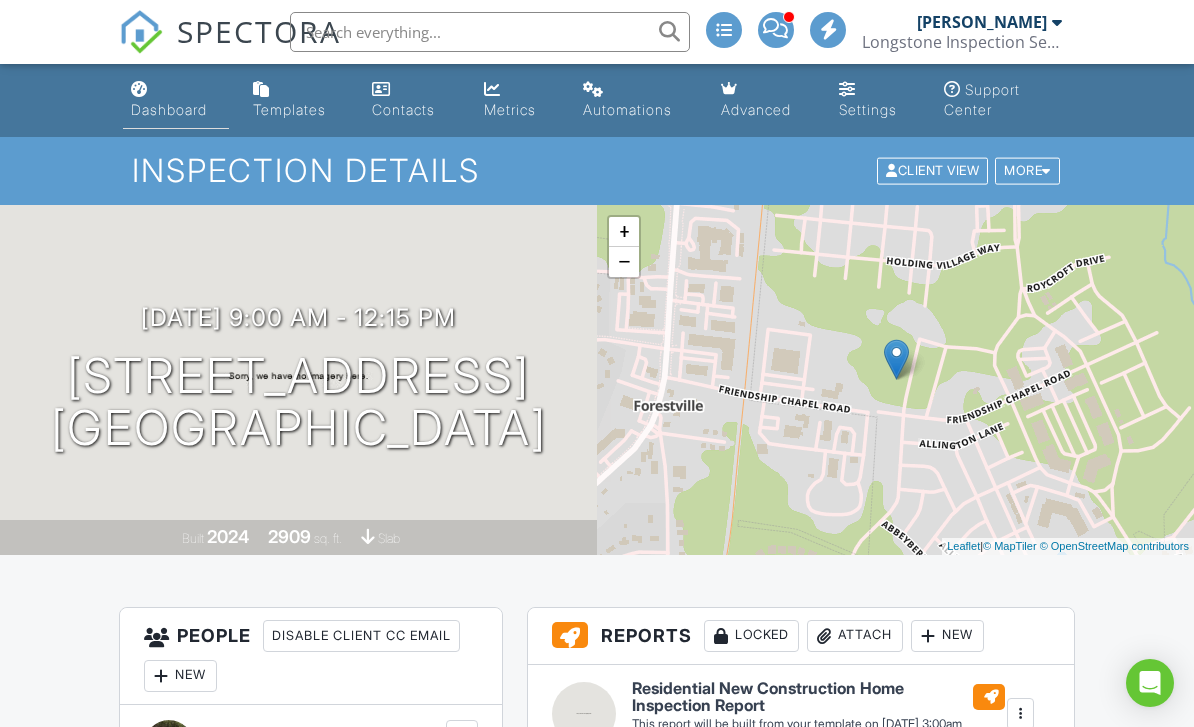 click on "Dashboard" at bounding box center (169, 109) 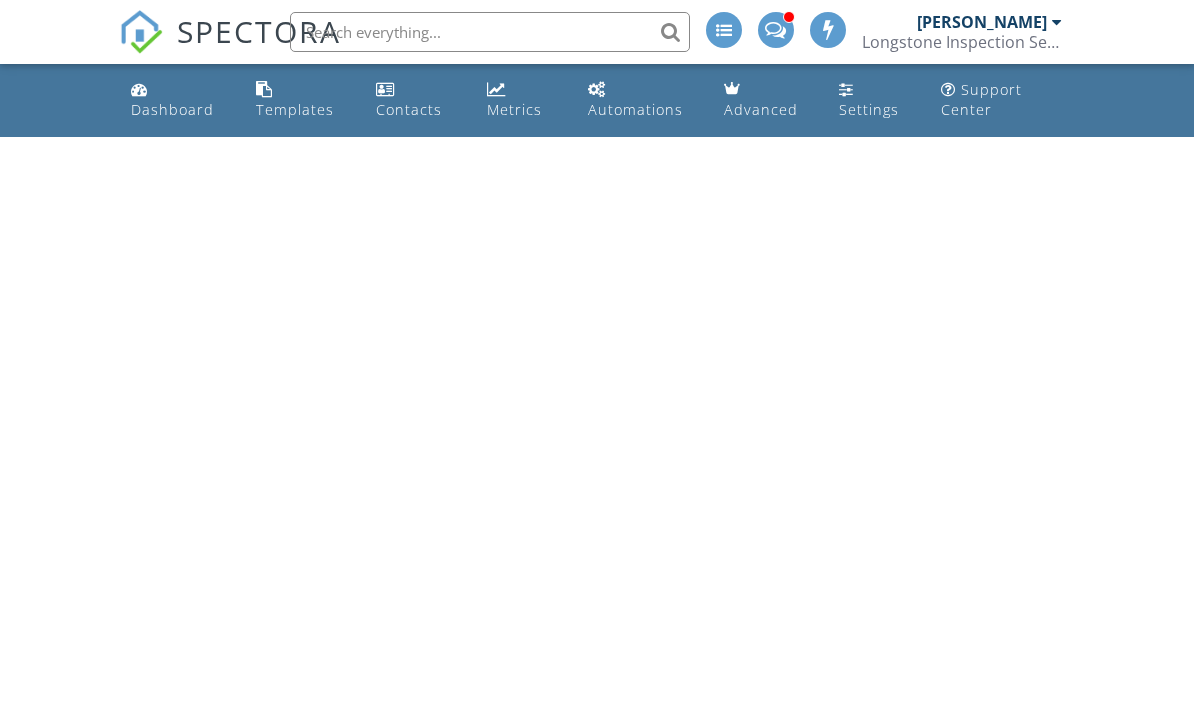 scroll, scrollTop: 0, scrollLeft: 0, axis: both 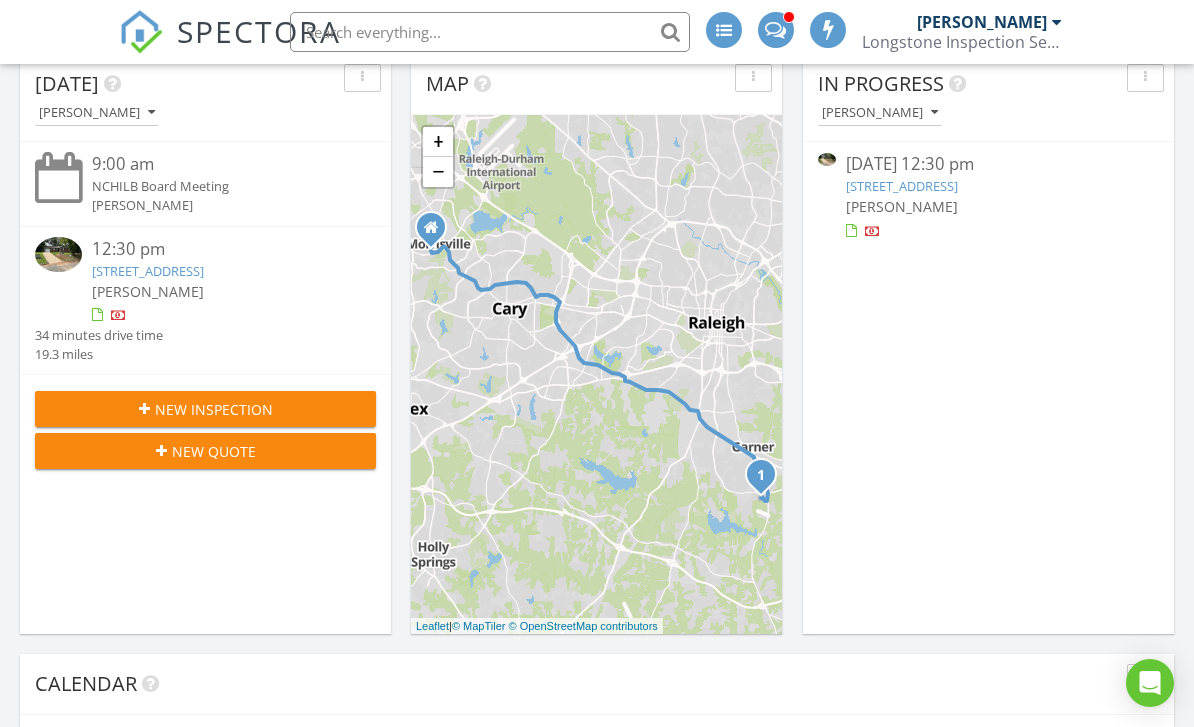 click on "New Inspection" at bounding box center [205, 409] 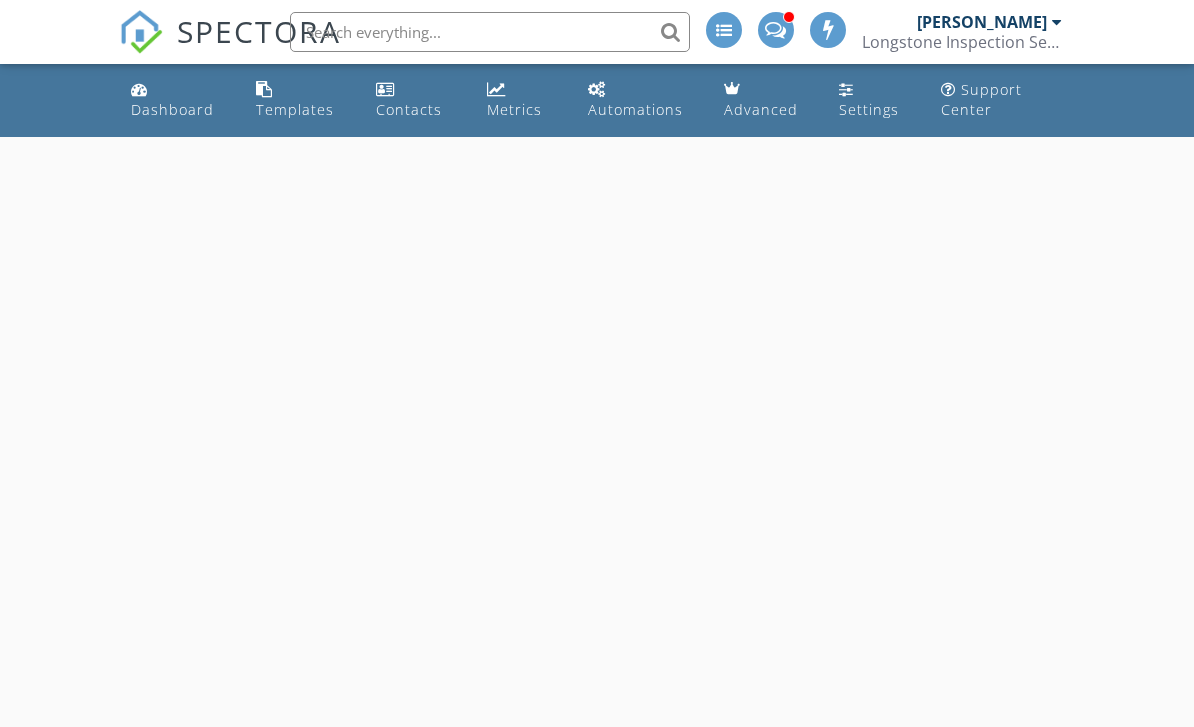 scroll, scrollTop: 0, scrollLeft: 0, axis: both 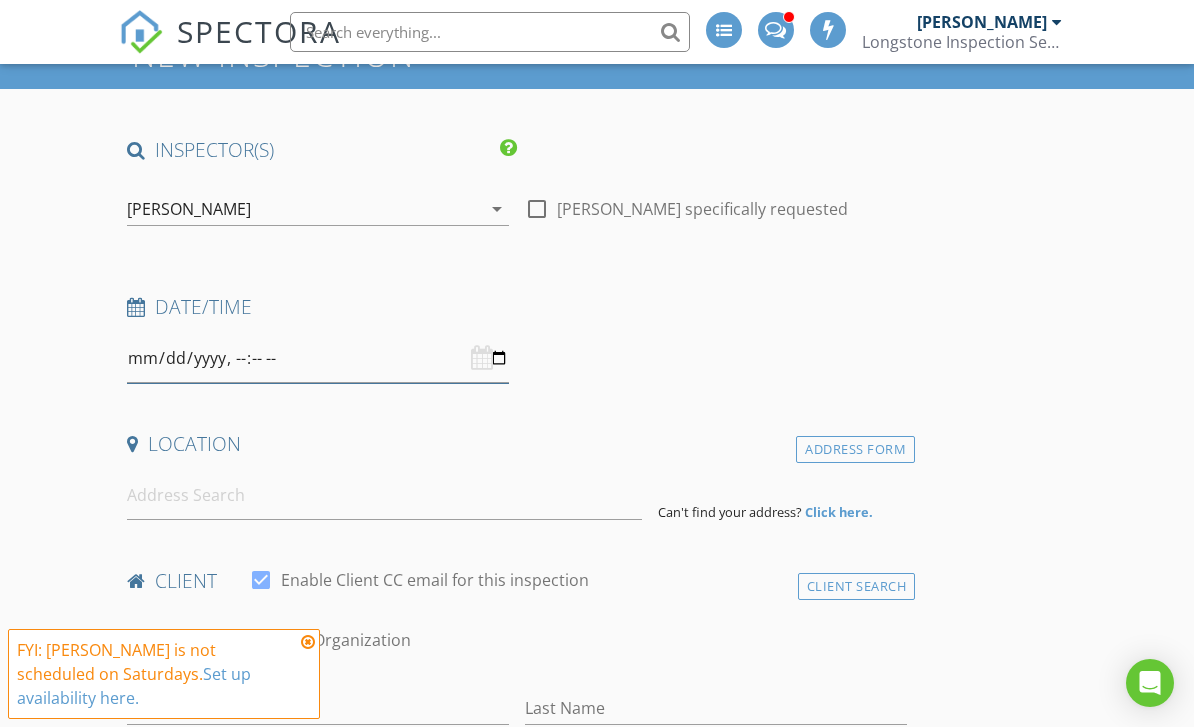 click at bounding box center (318, 358) 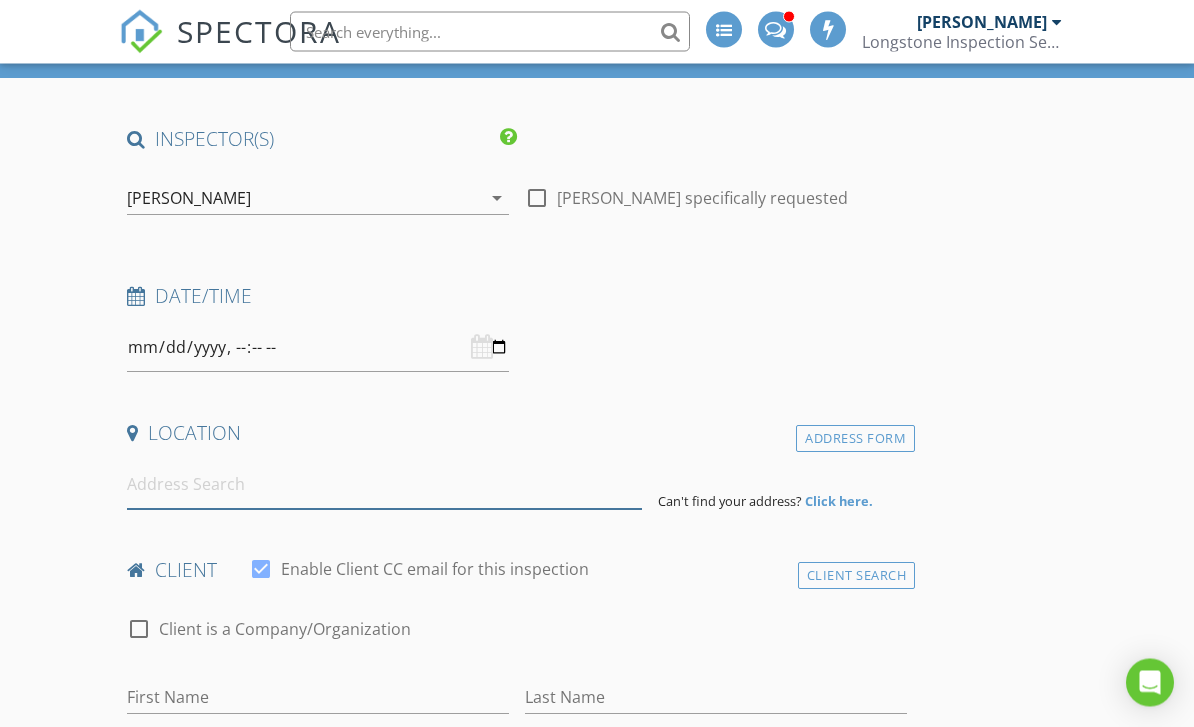 click at bounding box center [384, 485] 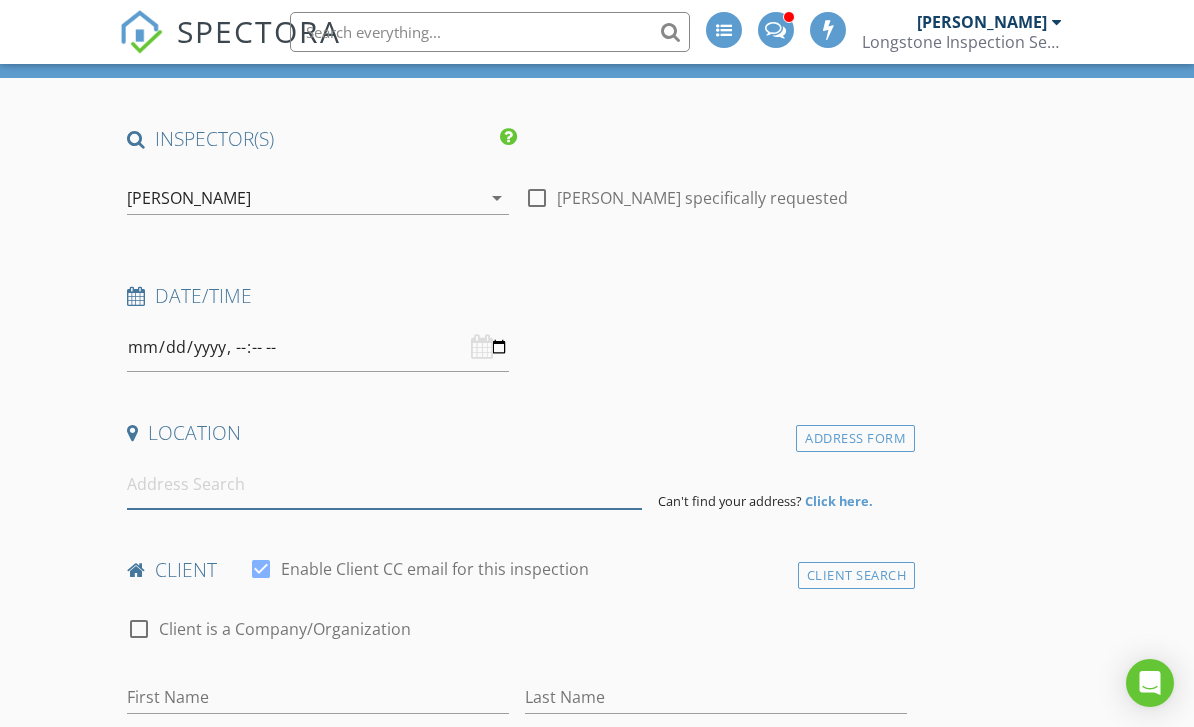 scroll, scrollTop: 126, scrollLeft: 0, axis: vertical 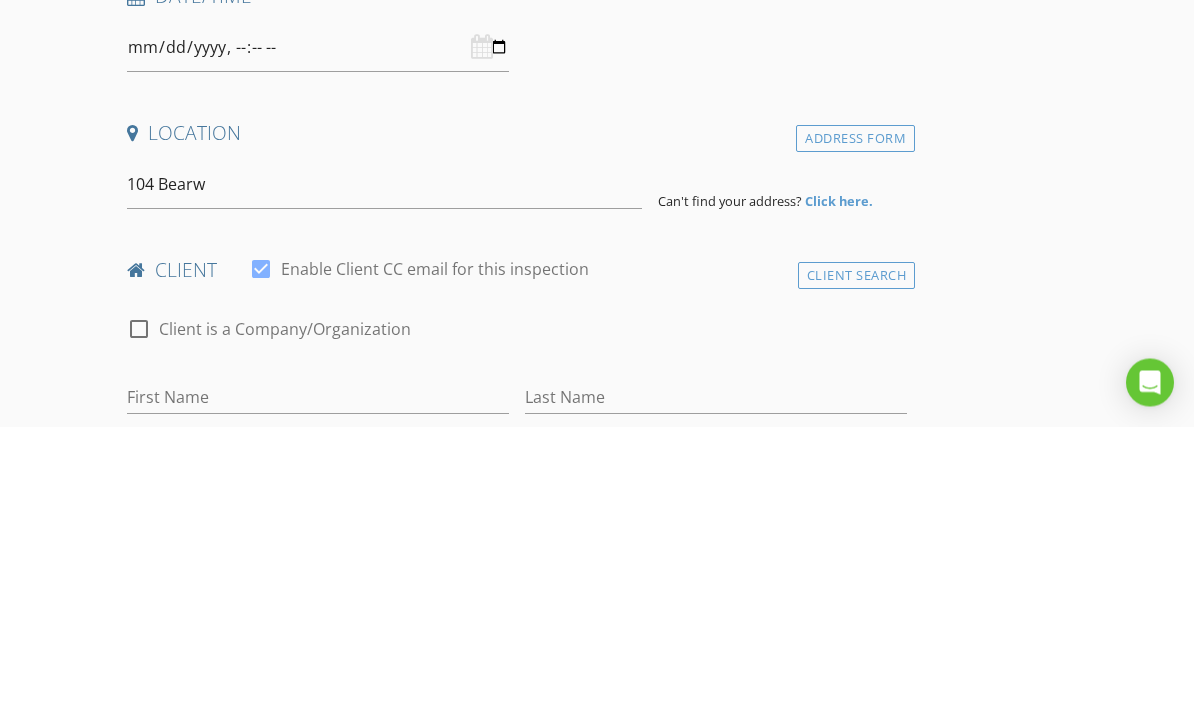 type on "[STREET_ADDRESS]" 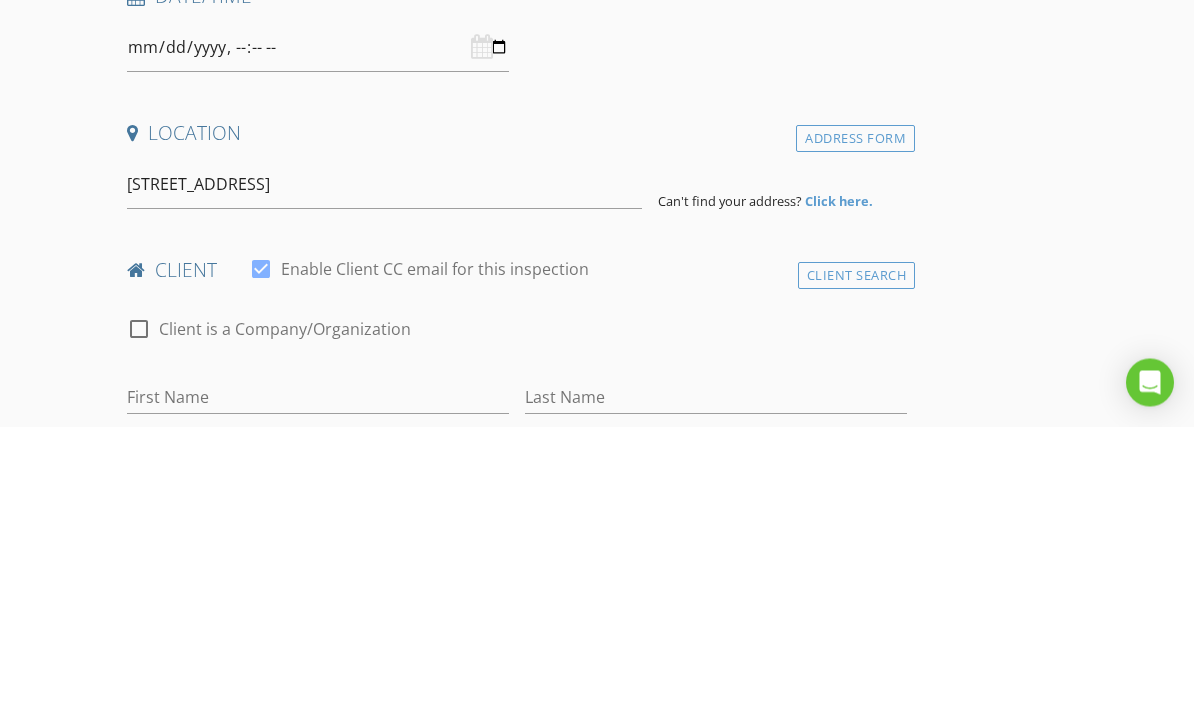 scroll, scrollTop: 427, scrollLeft: 0, axis: vertical 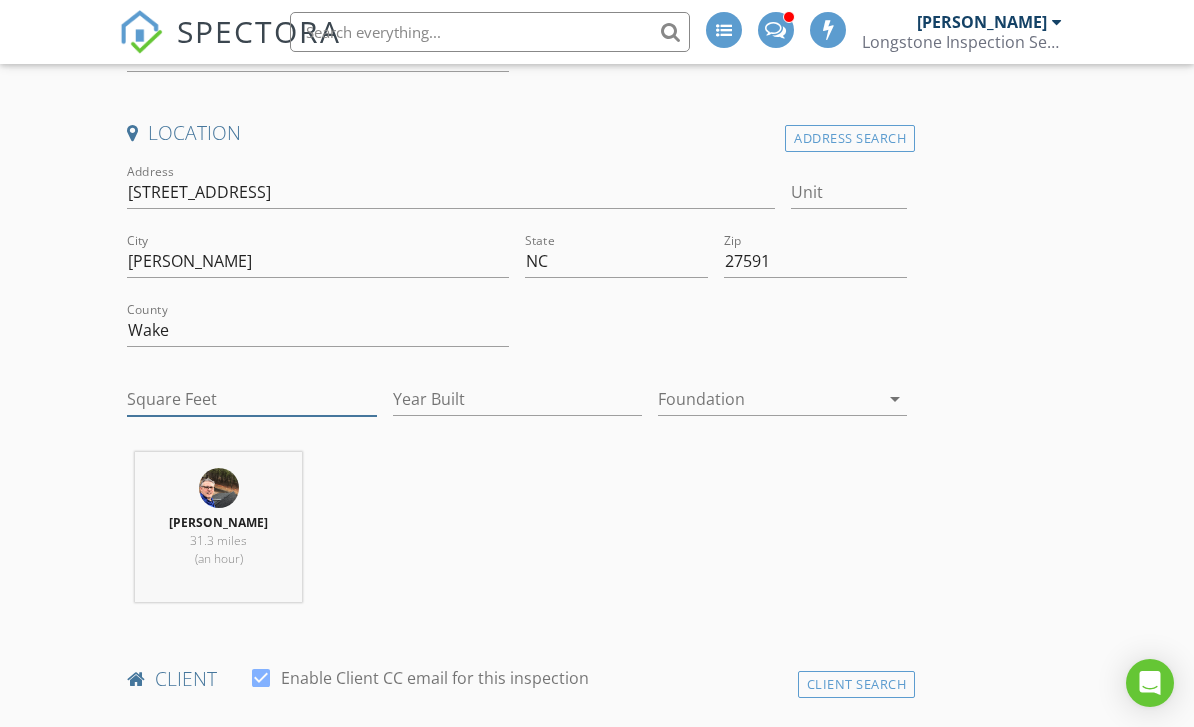 click on "Square Feet" at bounding box center (251, 399) 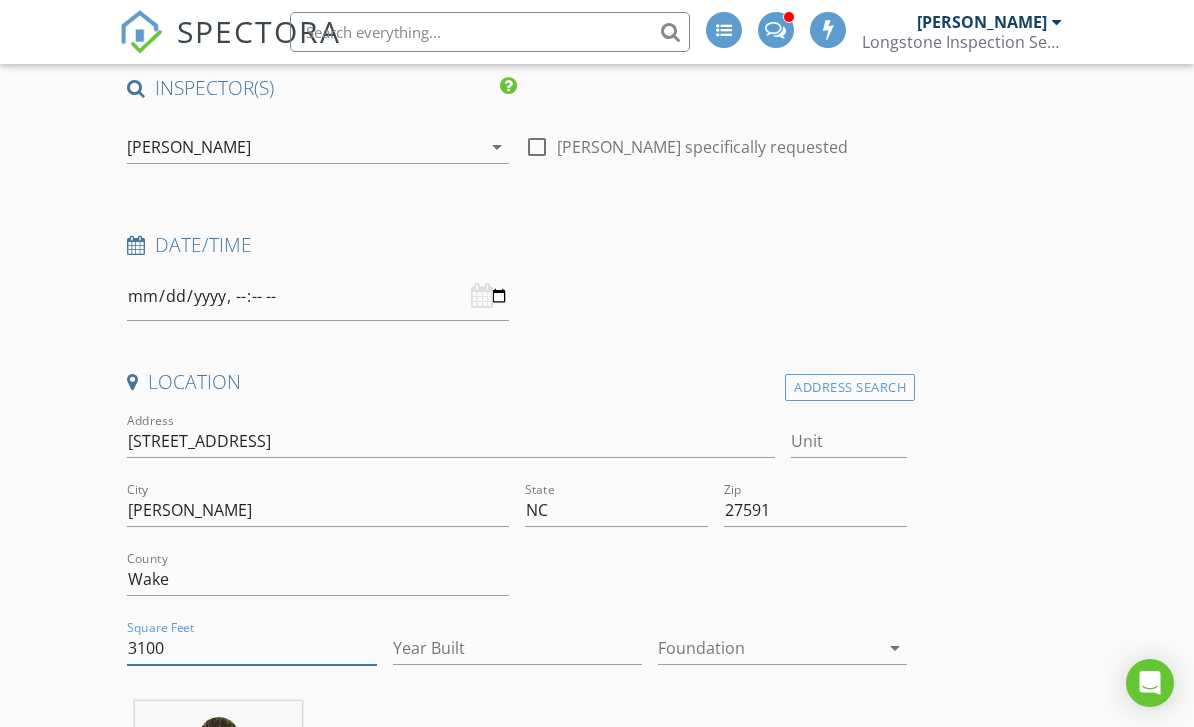 scroll, scrollTop: 165, scrollLeft: 0, axis: vertical 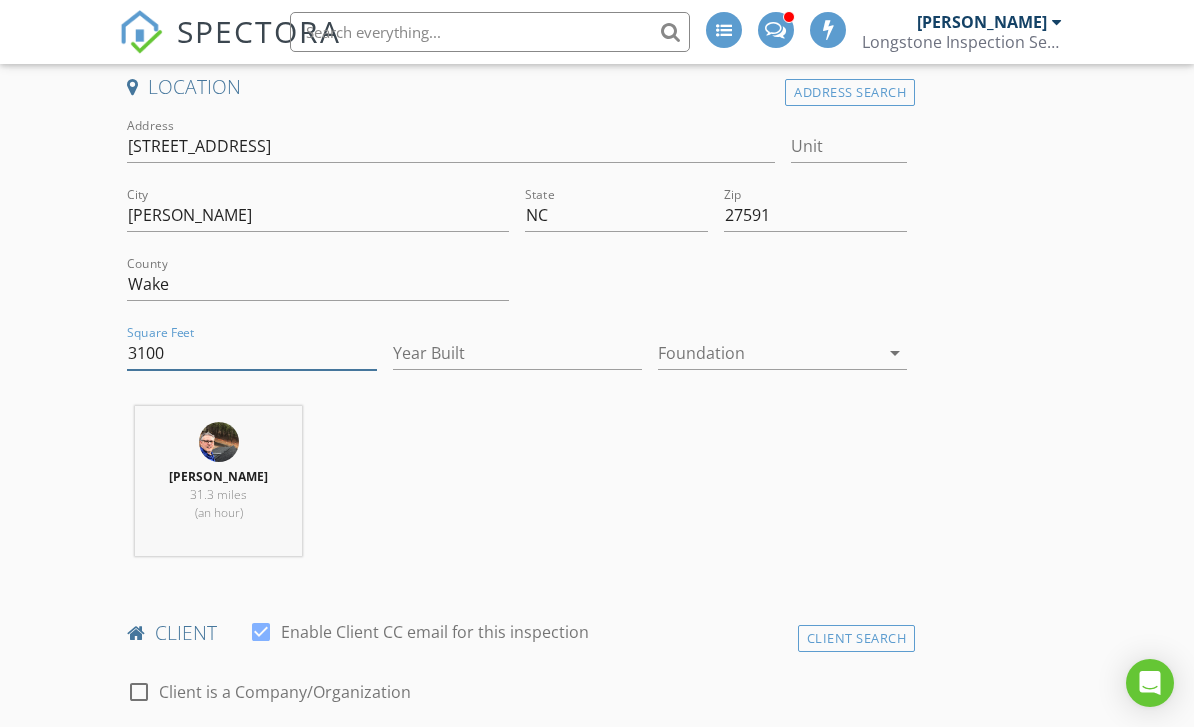 click on "3100" at bounding box center (251, 353) 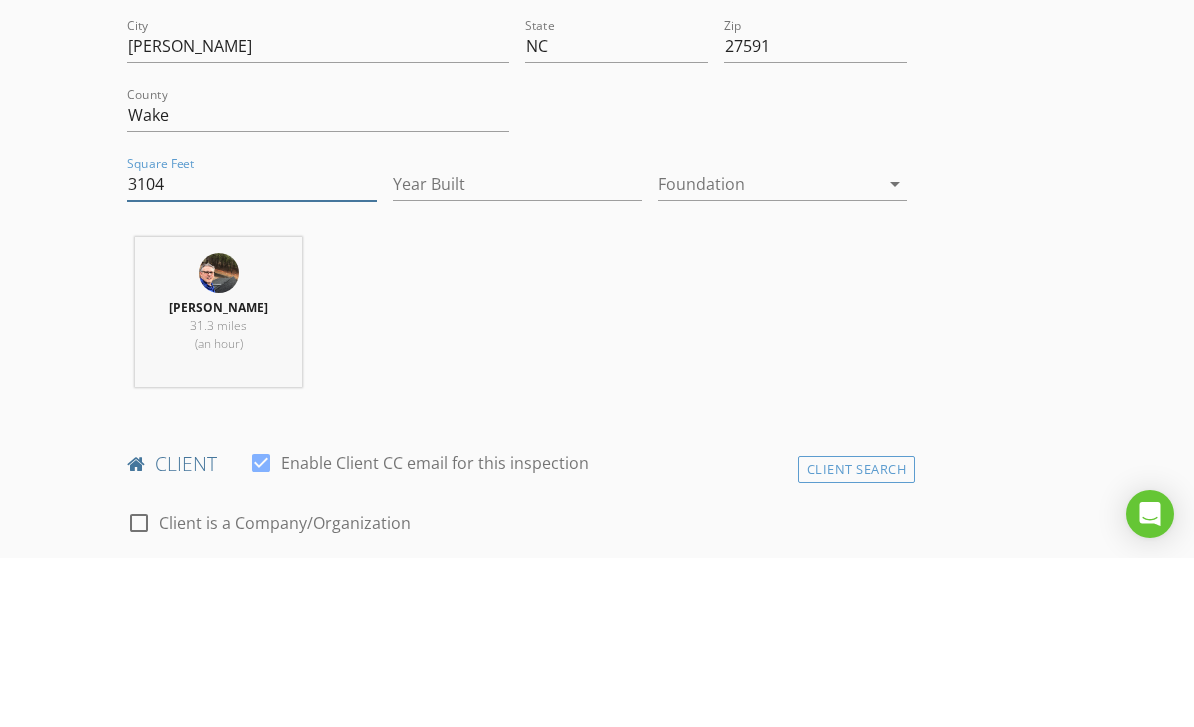 type on "3104" 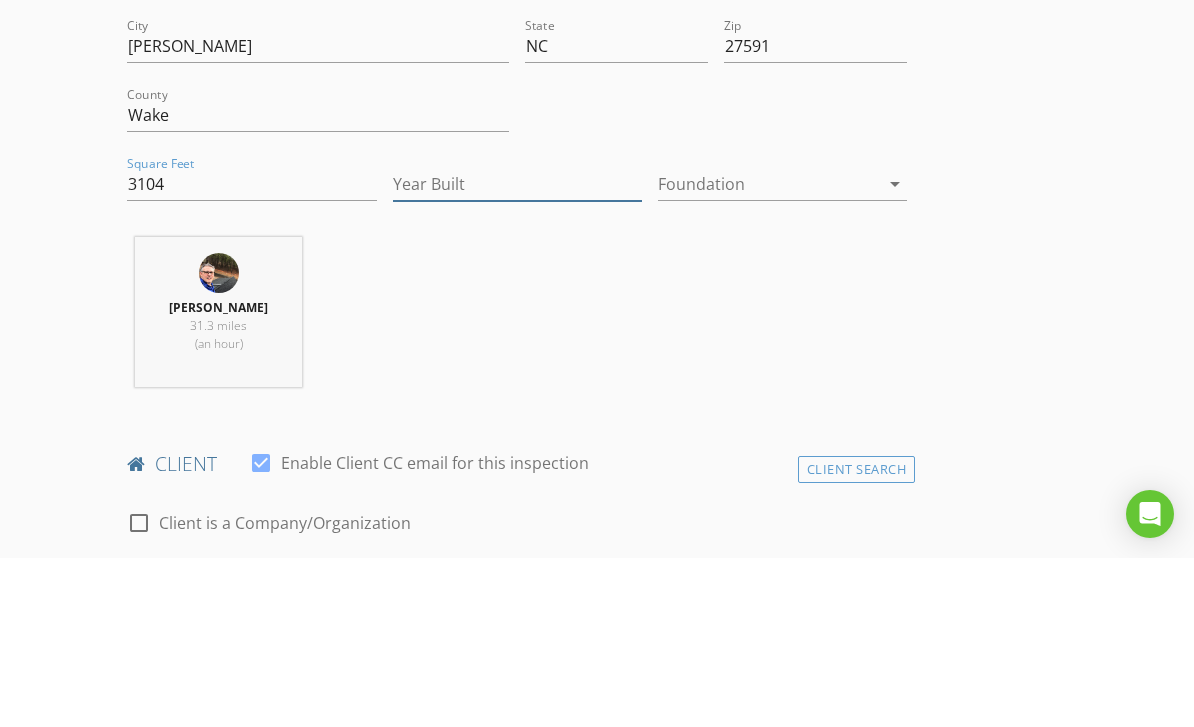 click on "Year Built" at bounding box center (517, 353) 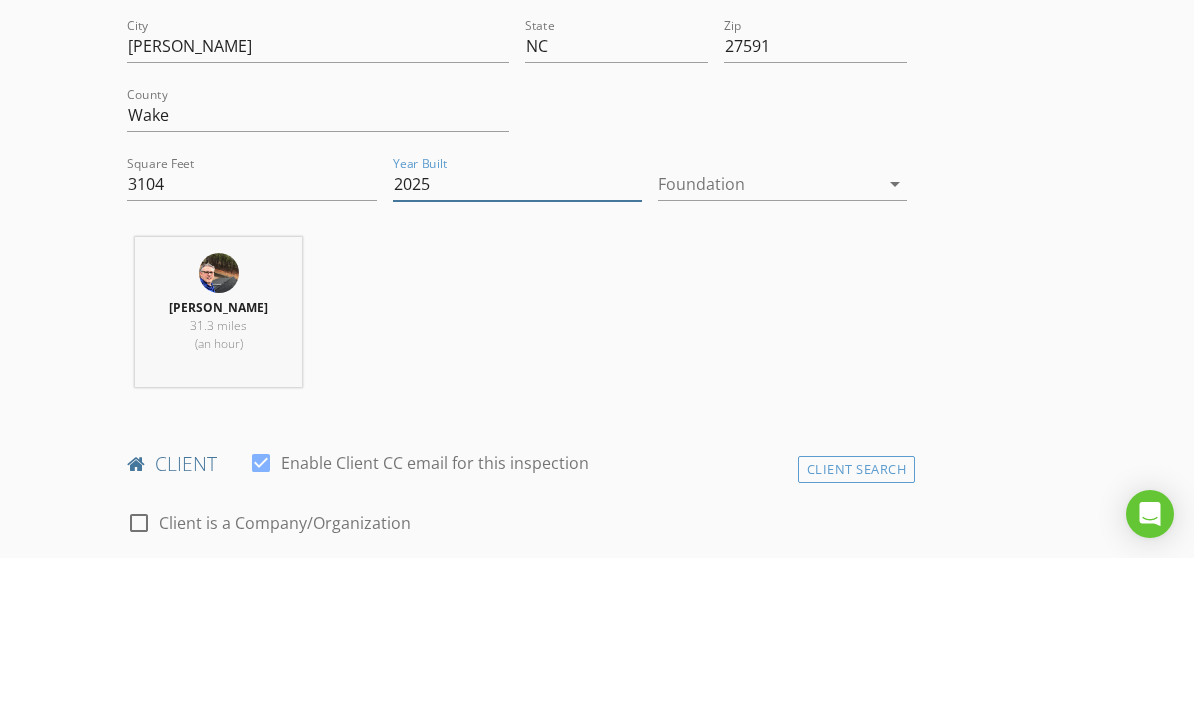 type on "2025" 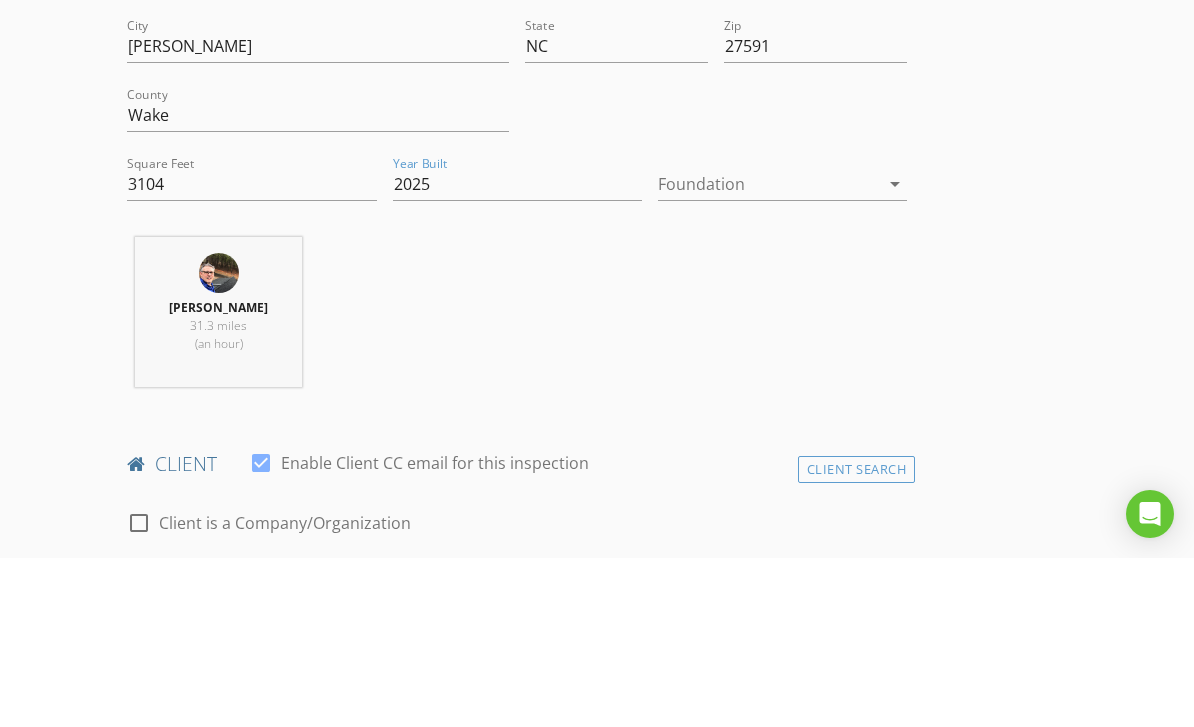click at bounding box center (768, 353) 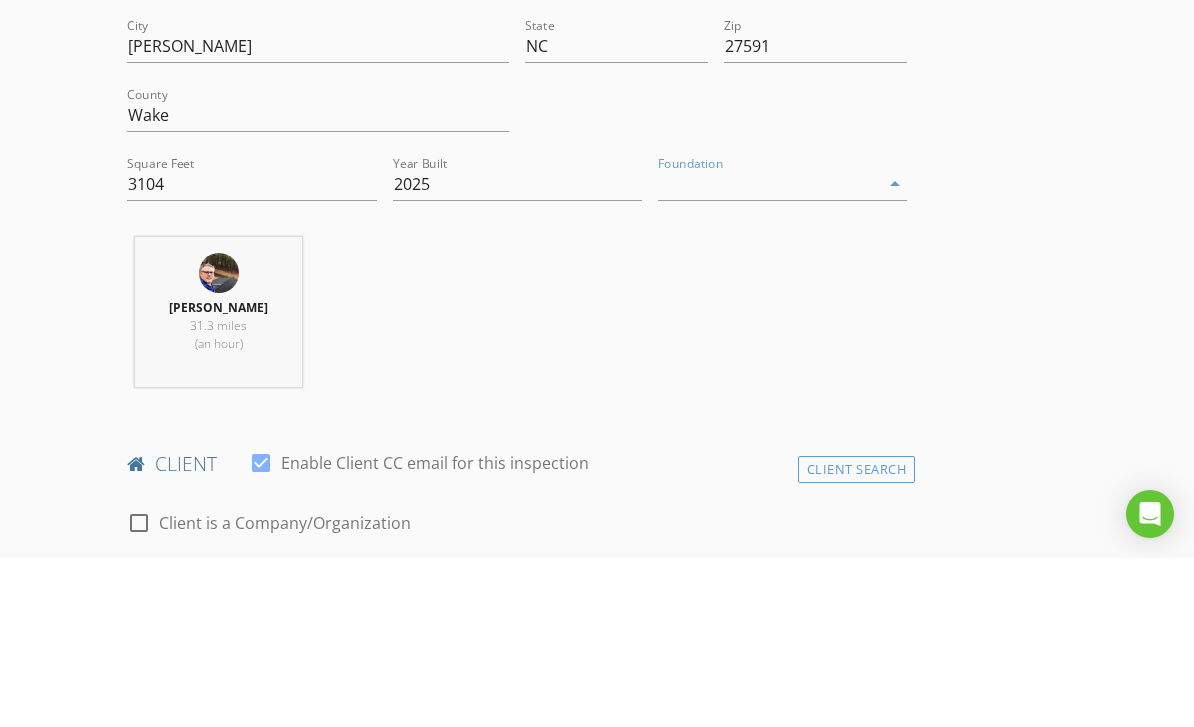 scroll, scrollTop: 642, scrollLeft: 0, axis: vertical 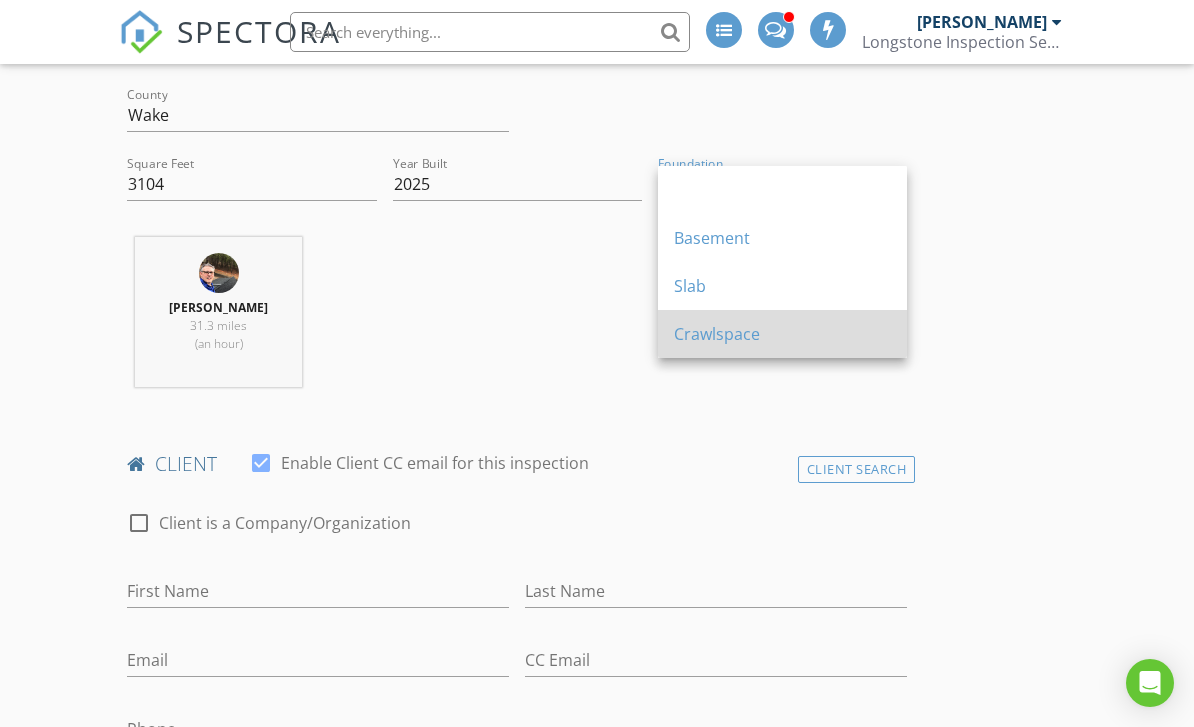 click on "Crawlspace" at bounding box center (782, 334) 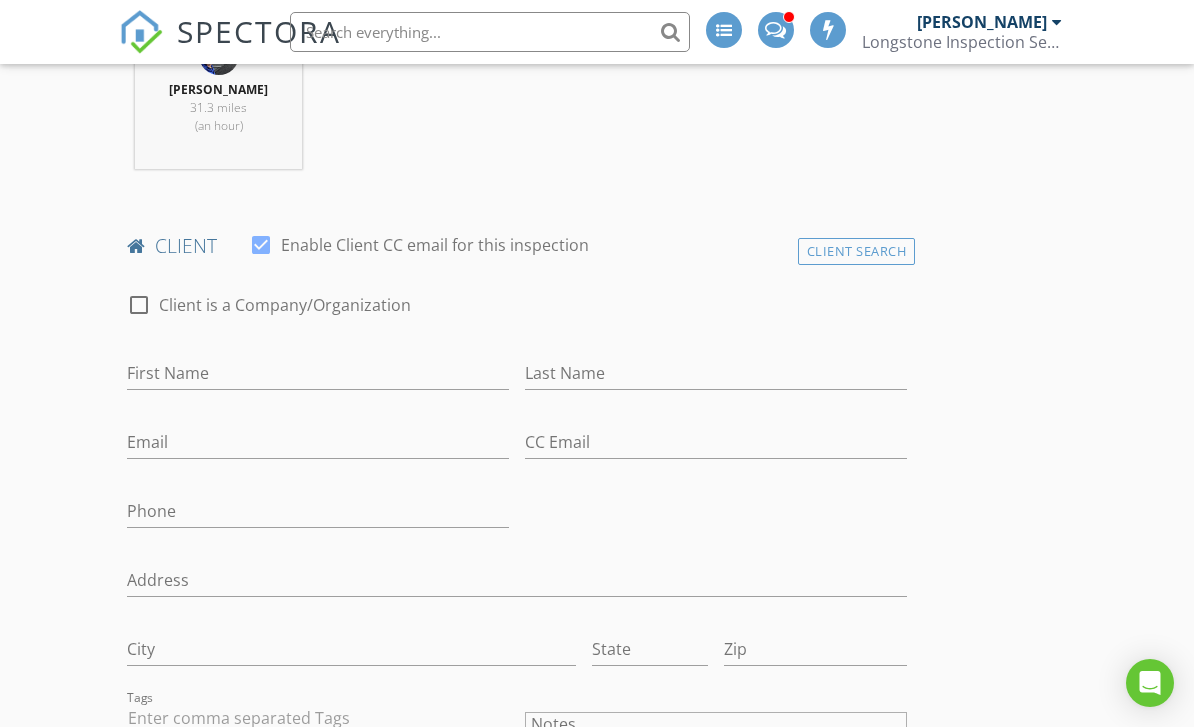 scroll, scrollTop: 983, scrollLeft: 0, axis: vertical 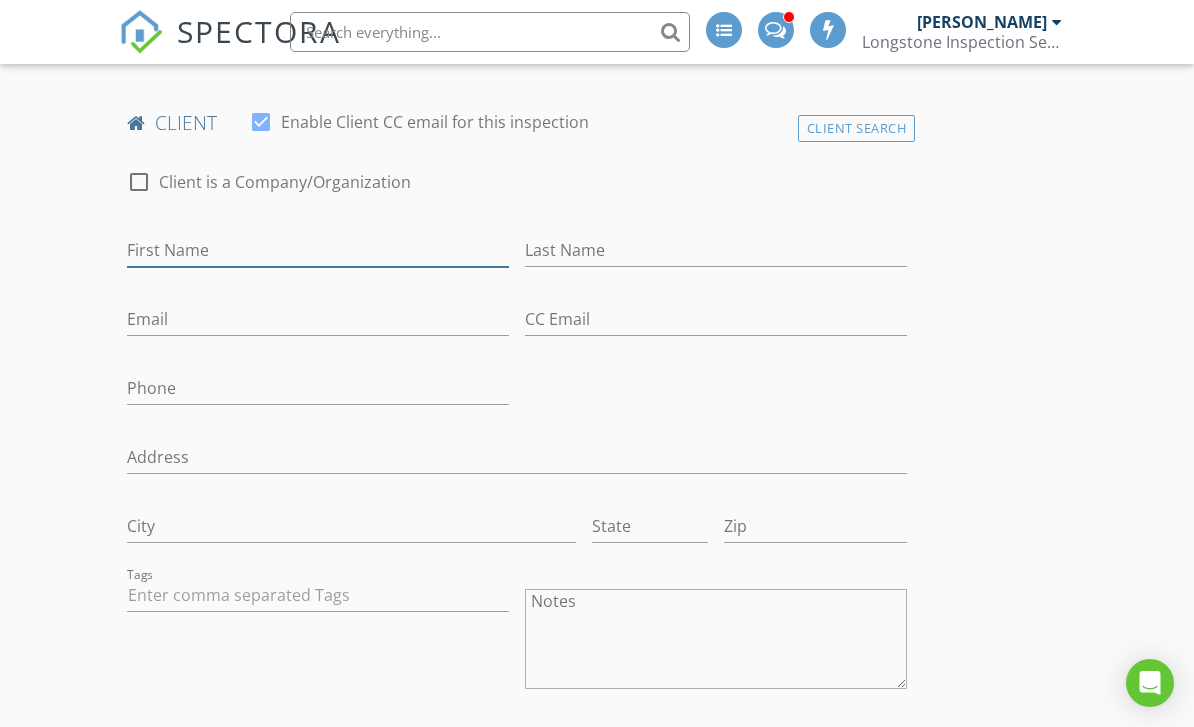 click on "First Name" at bounding box center [318, 250] 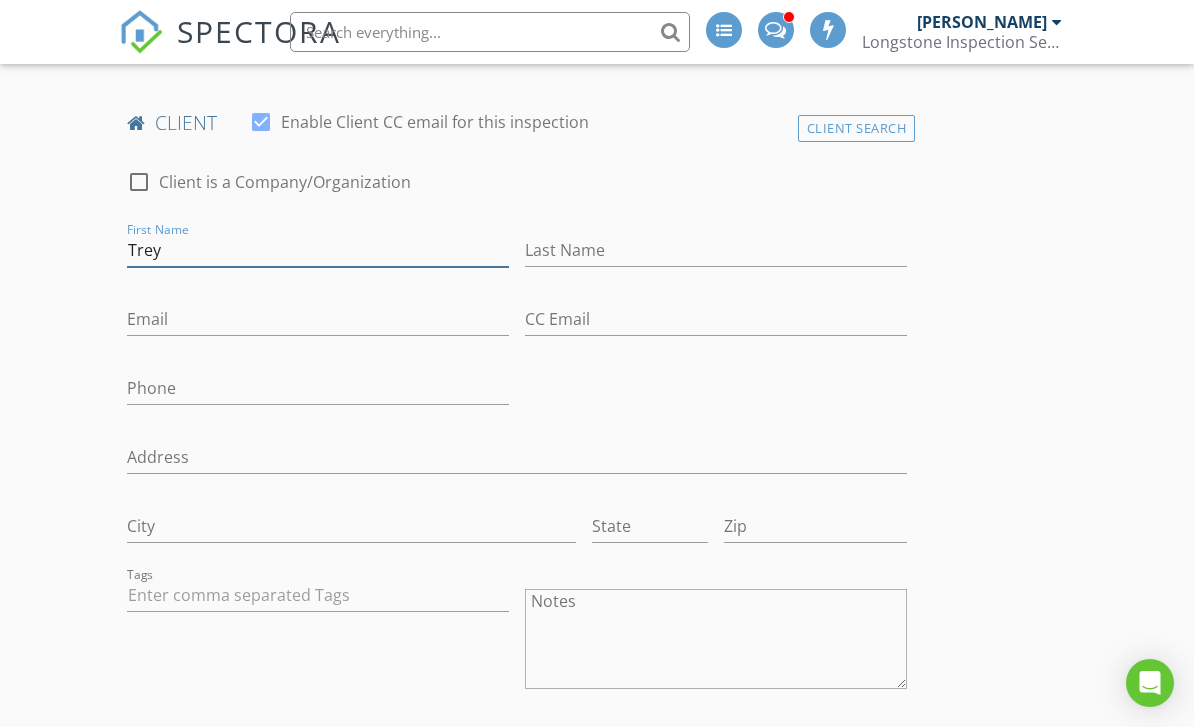 type on "Trey" 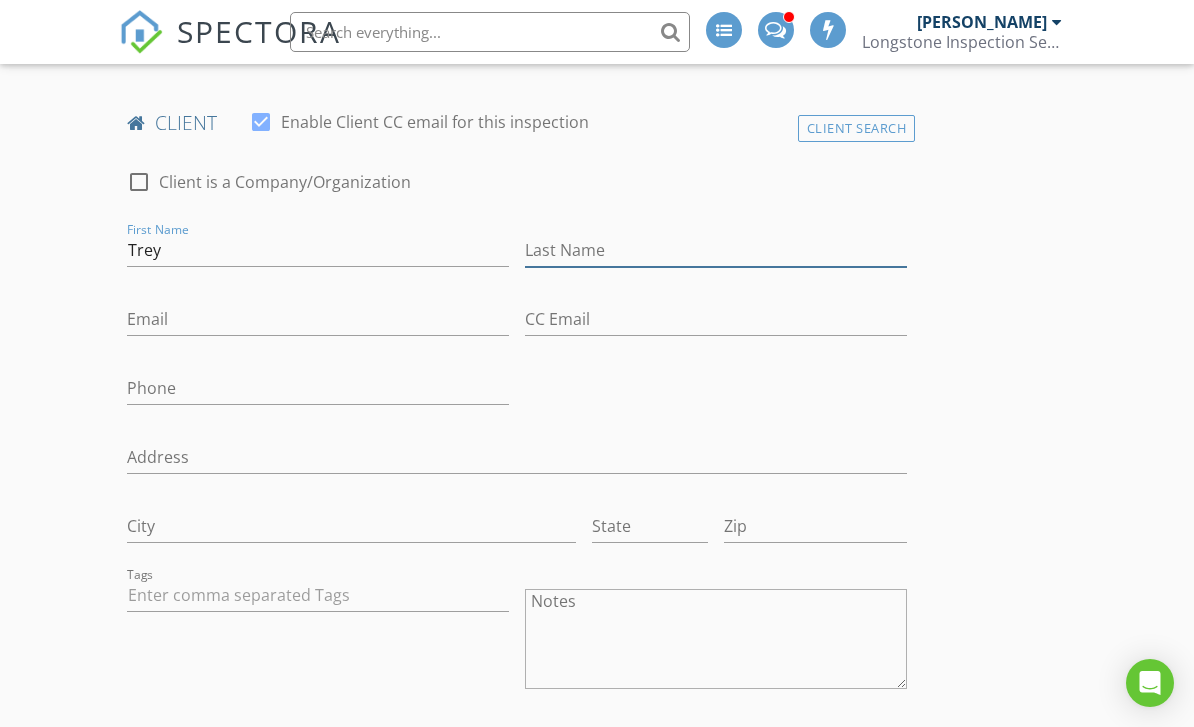 click on "Last Name" at bounding box center (716, 250) 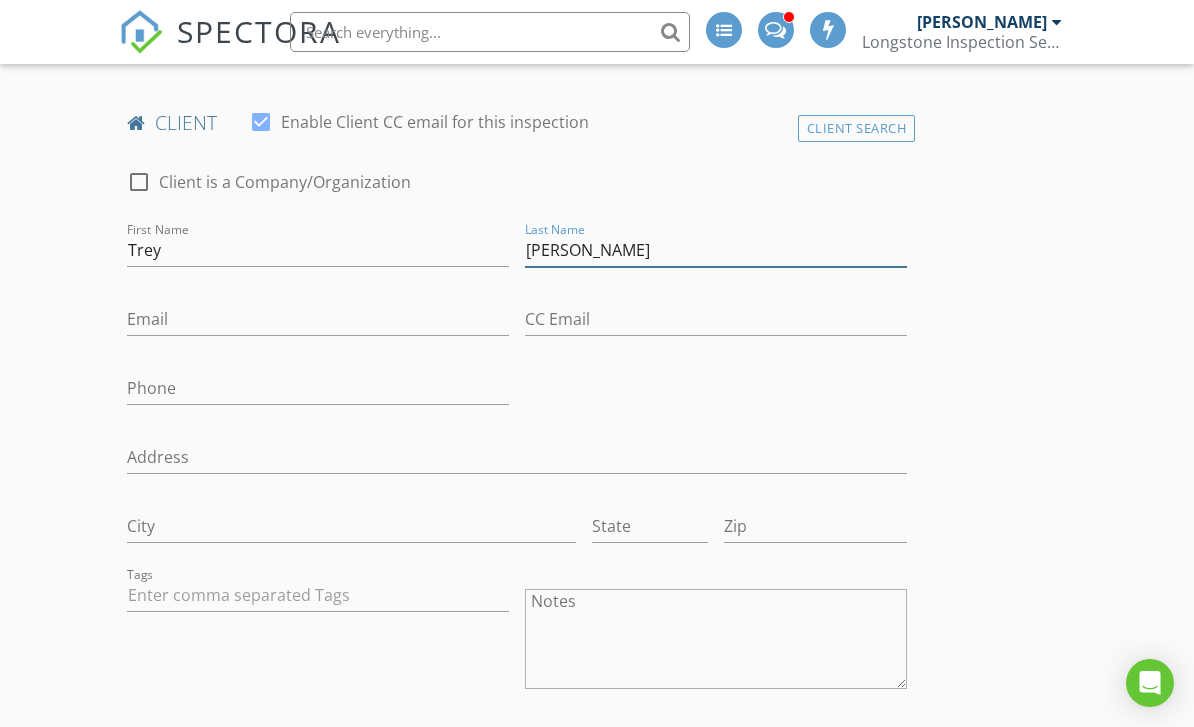 type on "[PERSON_NAME]" 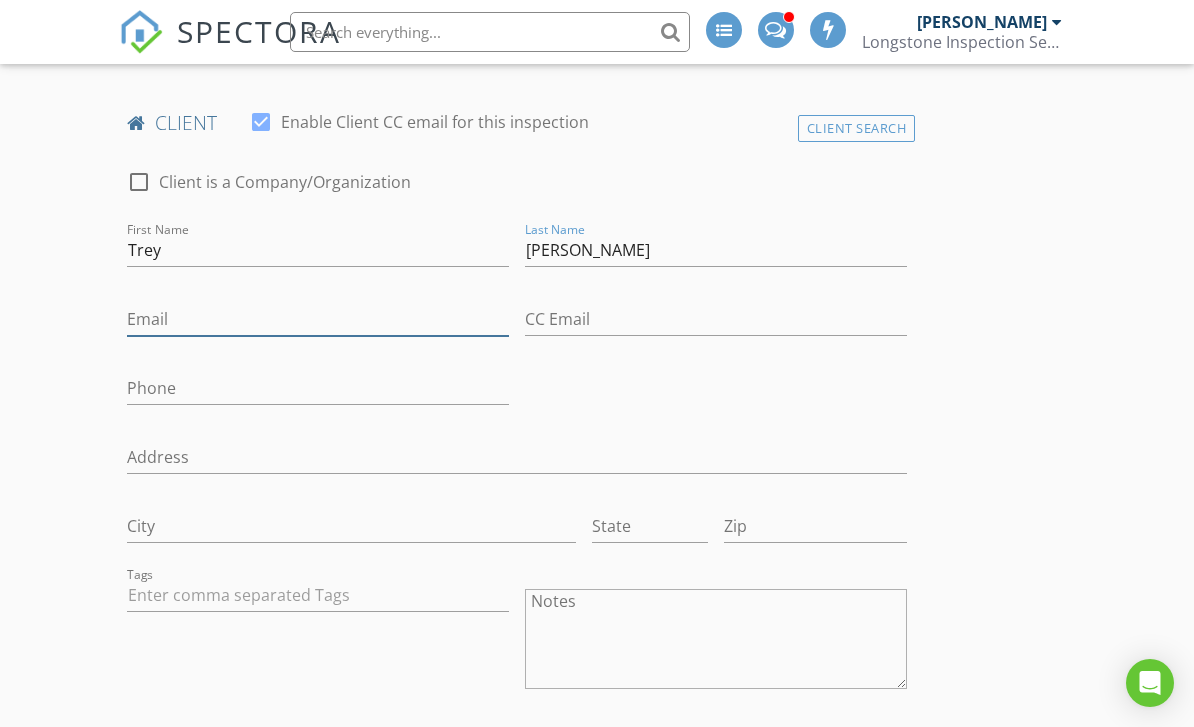 click on "Email" at bounding box center (318, 319) 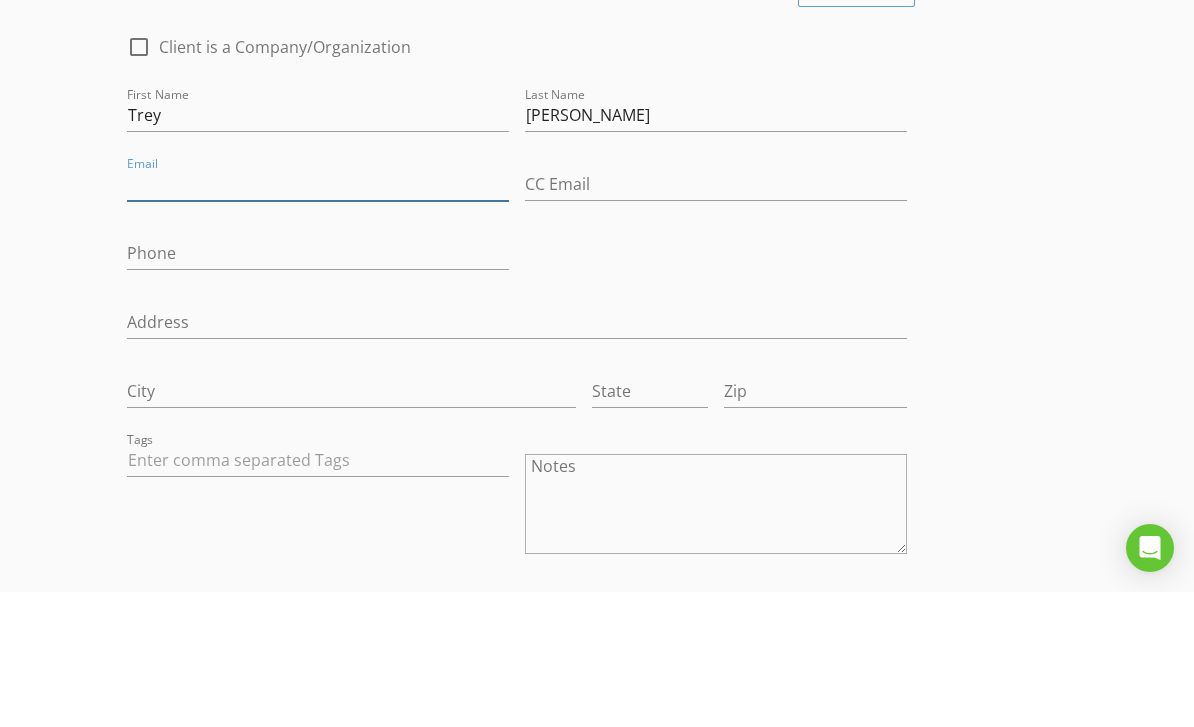 click on "Email" at bounding box center (318, 319) 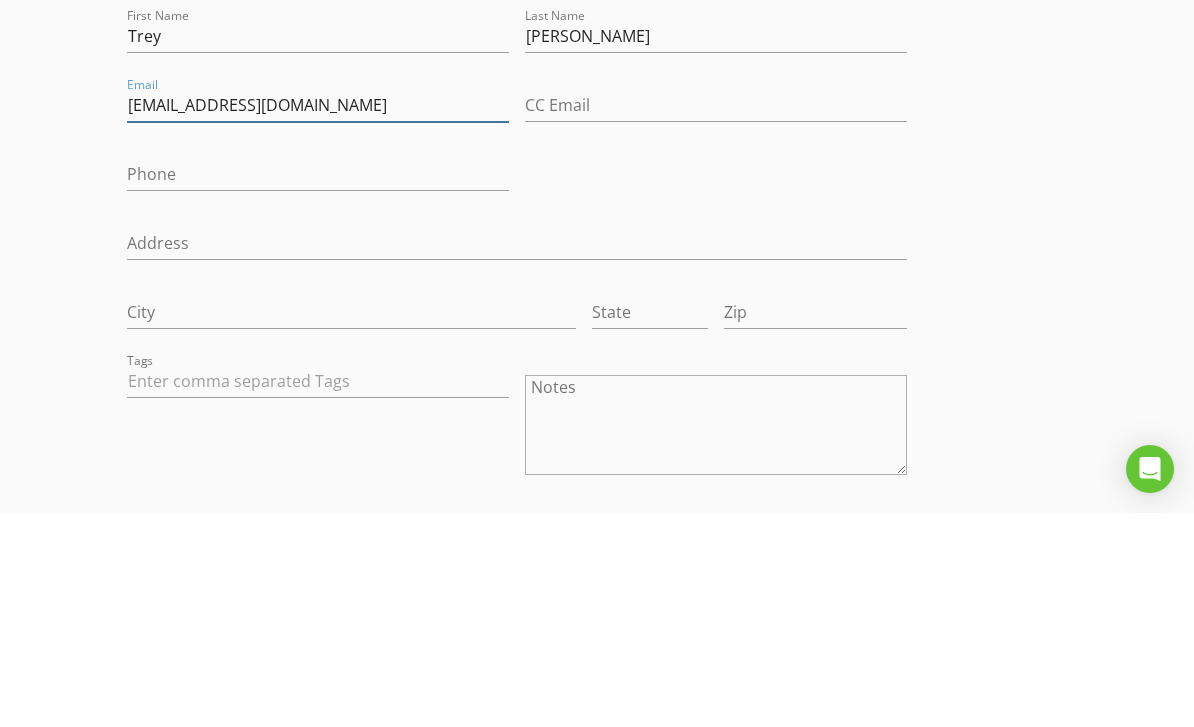 type on "TreyOneale@gmail.com" 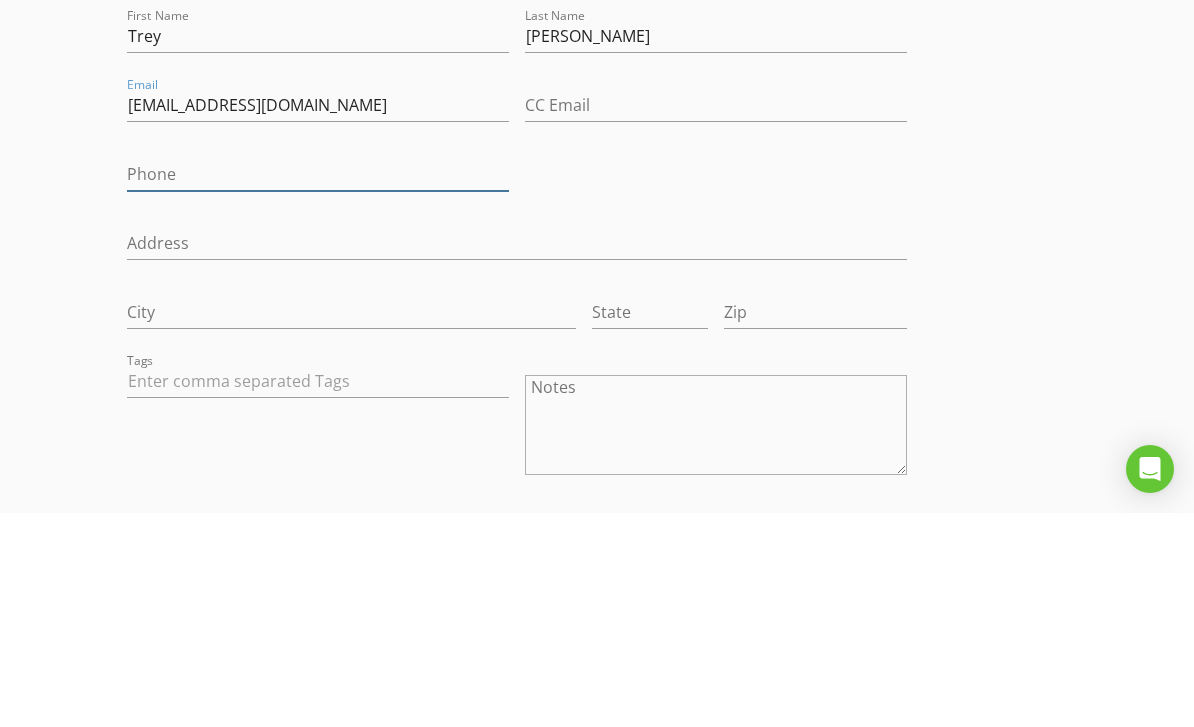 click on "Phone" at bounding box center [318, 388] 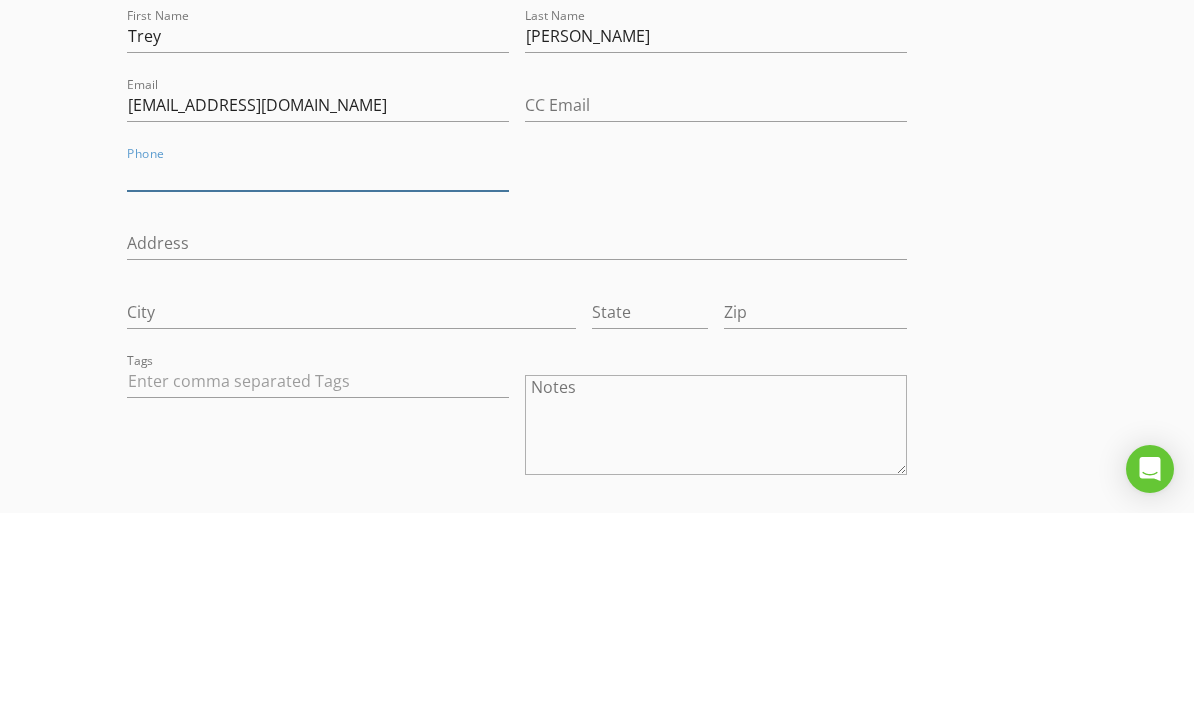 click on "Phone" at bounding box center (318, 388) 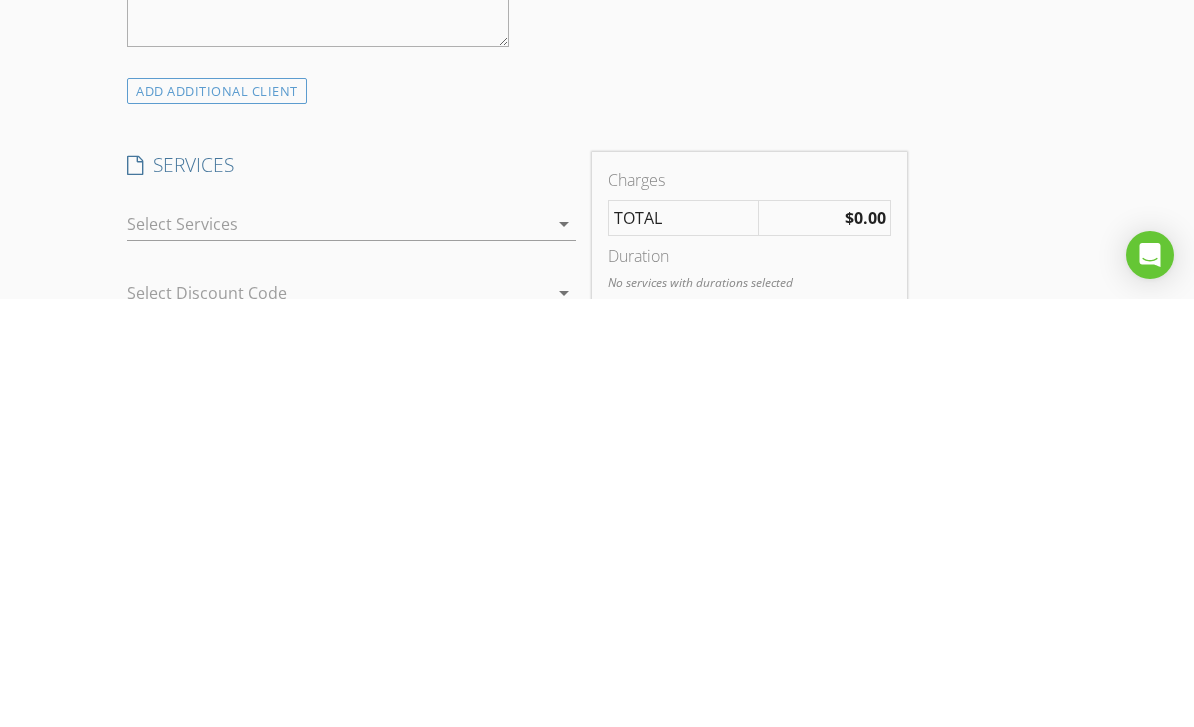 scroll, scrollTop: 1354, scrollLeft: 0, axis: vertical 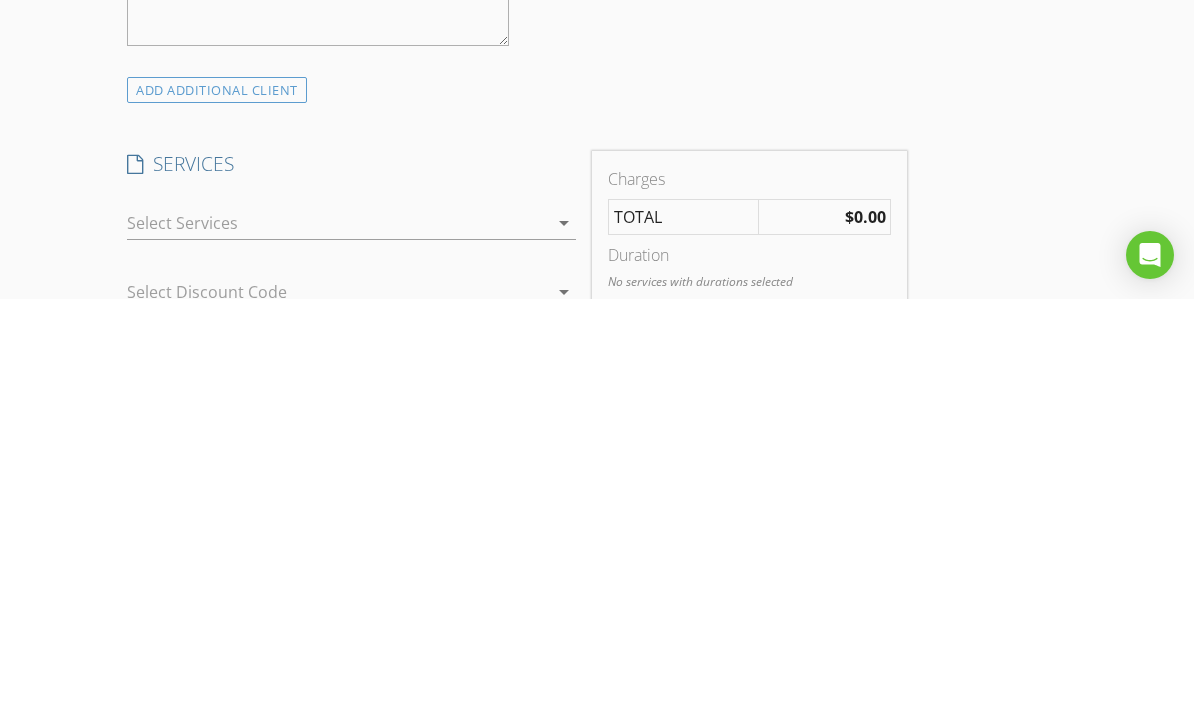 type on "[PHONE_NUMBER]" 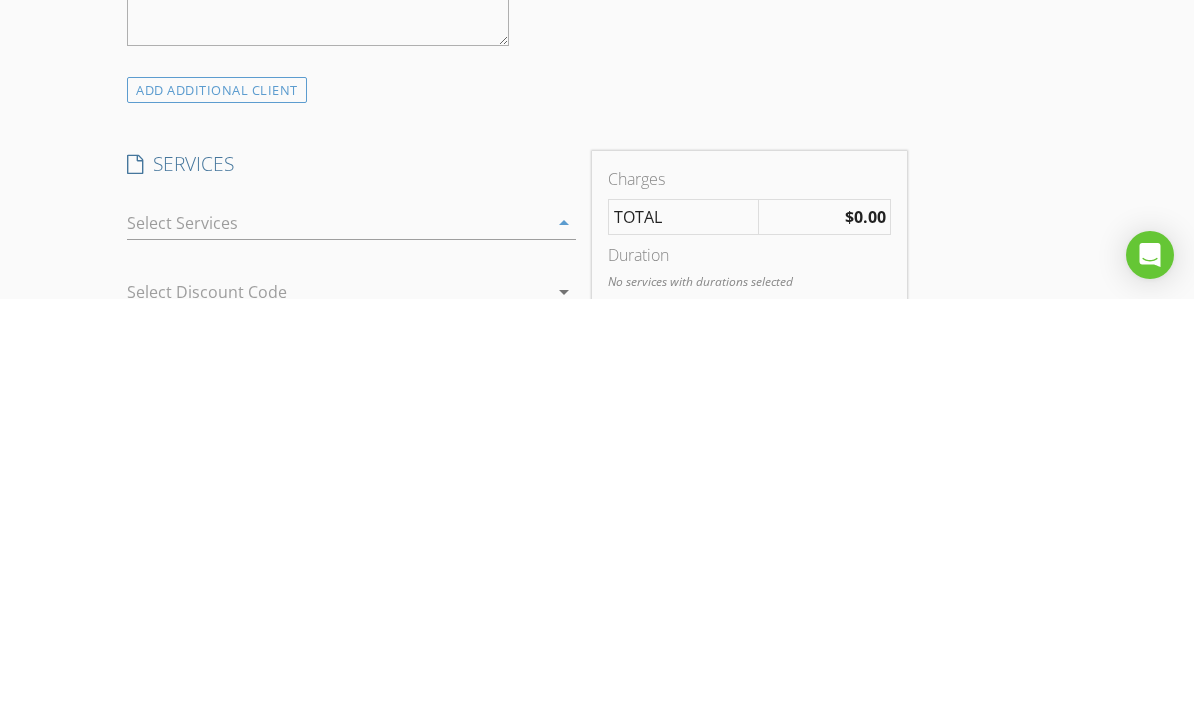 scroll, scrollTop: 1782, scrollLeft: 0, axis: vertical 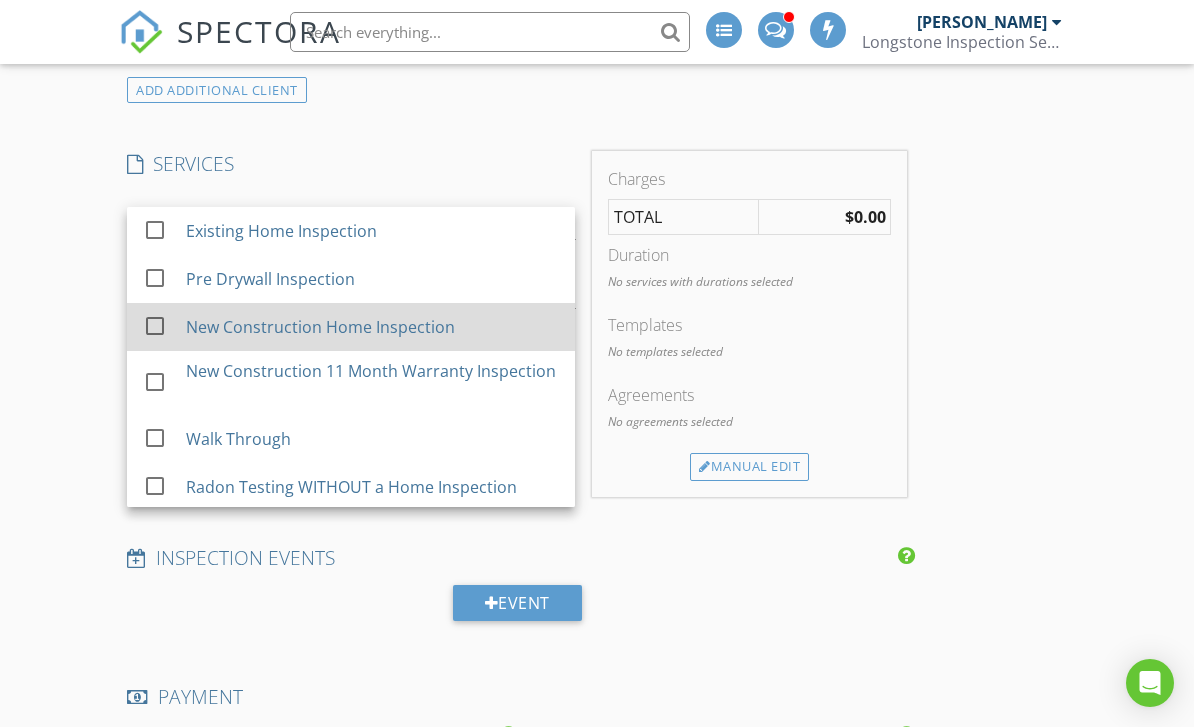 click at bounding box center [155, 326] 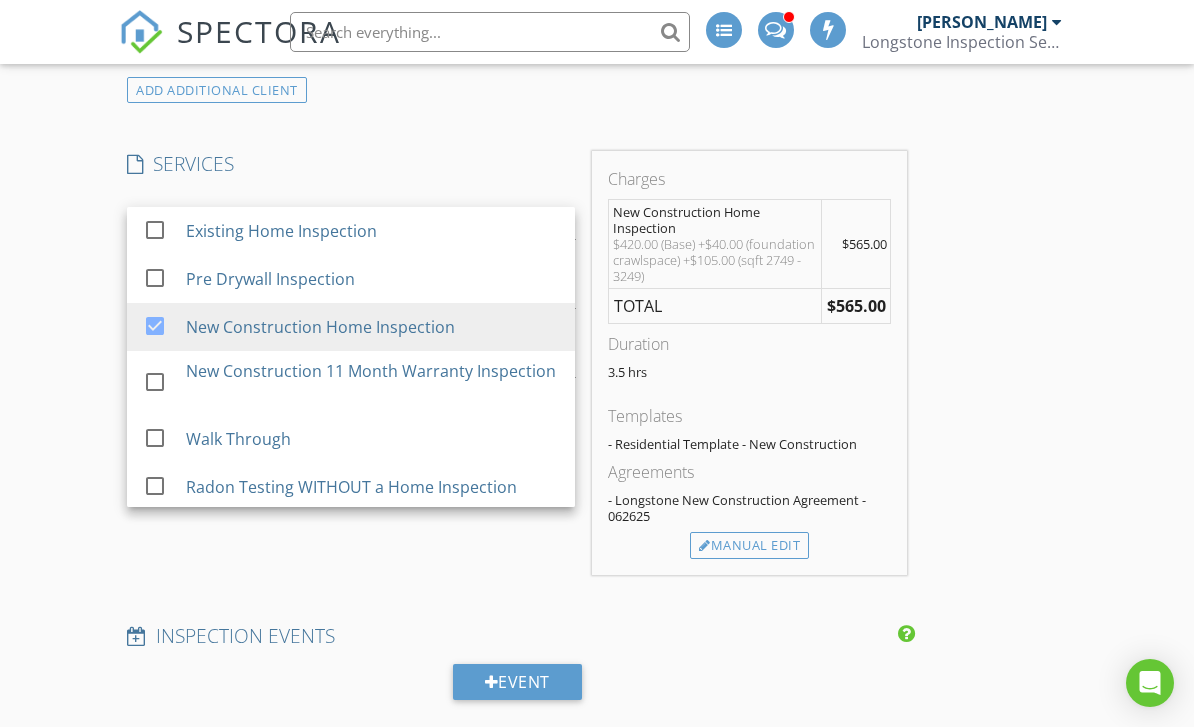 click on "New Inspection
INSPECTOR(S)
check_box   Lee Langston   PRIMARY   Lee Langston arrow_drop_down   check_box_outline_blank Lee Langston specifically requested
Date/Time
Location
Address Search       Address 104 Bearwallow Frst Wy   Unit   City Wendell   State NC   Zip 27591   County Wake     Square Feet 3104   Year Built 2025   Foundation Crawlspace arrow_drop_down     Lee Langston     31.3 miles     (an hour)
client
check_box Enable Client CC email for this inspection   Client Search     check_box_outline_blank Client is a Company/Organization     First Name Trey   Last Name O’Neale   Email TreyOneale@gmail.com   CC Email   Phone 704-231-5520   Address   City   State   Zip     Tags         Notes   Private Notes
ADD ADDITIONAL client
SERVICES
check_box_outline_blank" at bounding box center (597, 402) 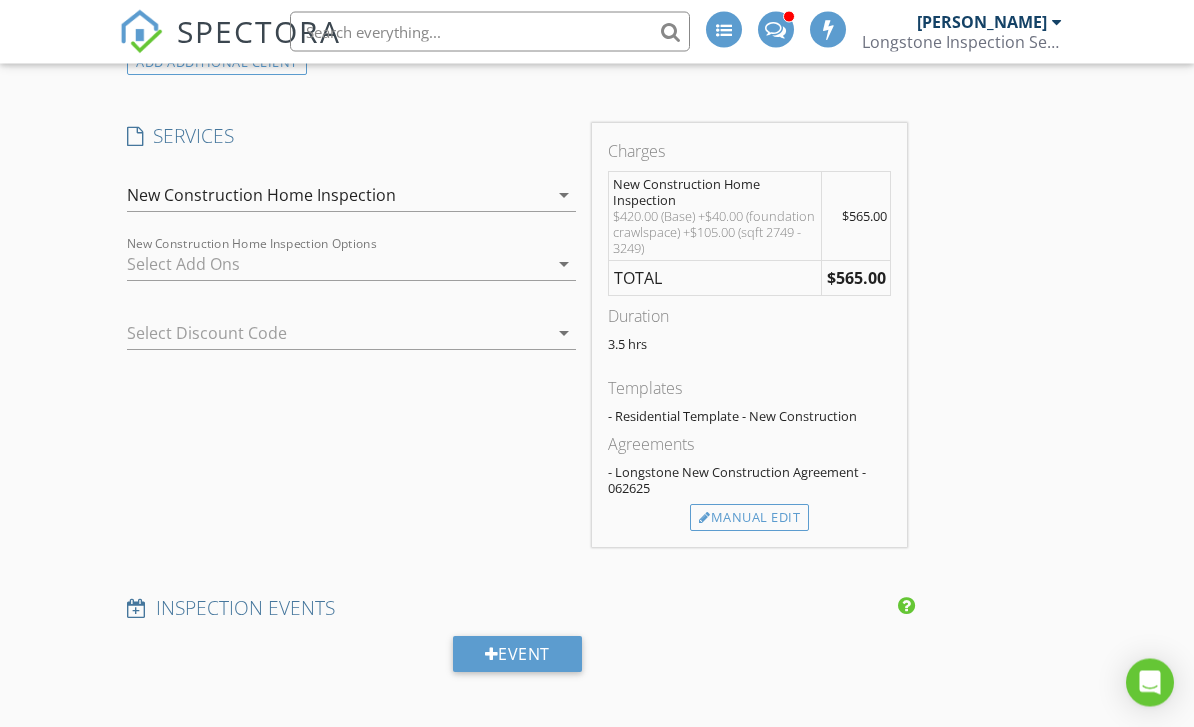 scroll, scrollTop: 1810, scrollLeft: 0, axis: vertical 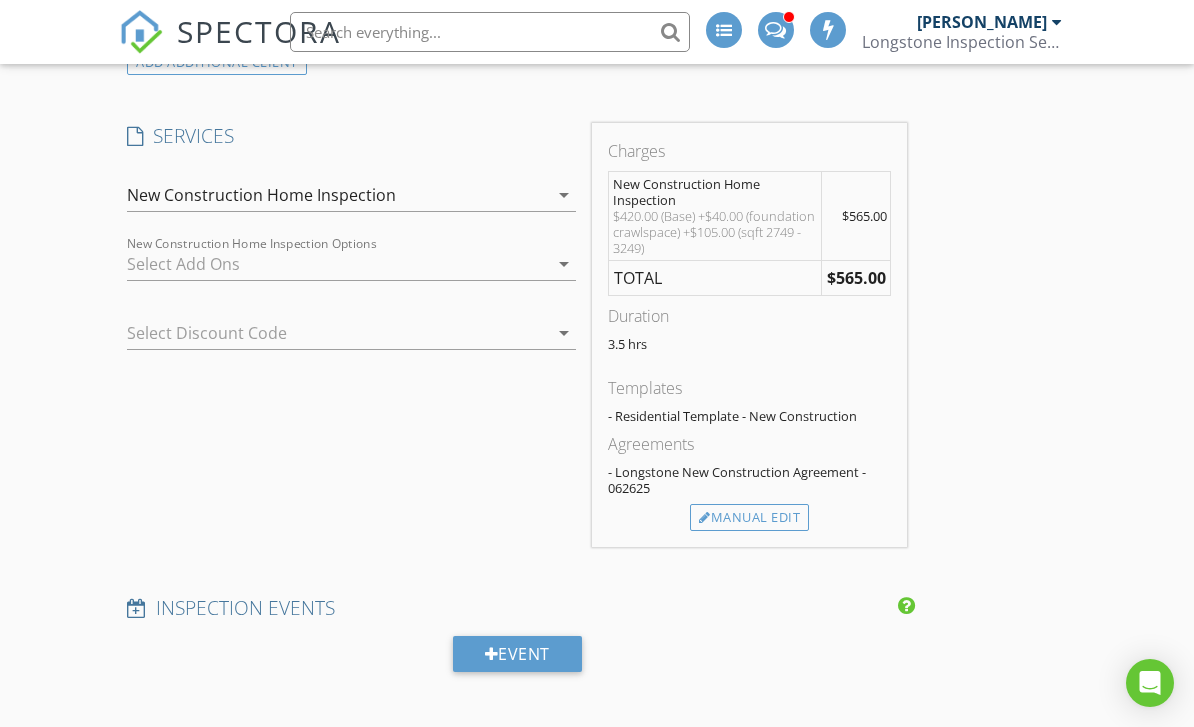 click at bounding box center (337, 264) 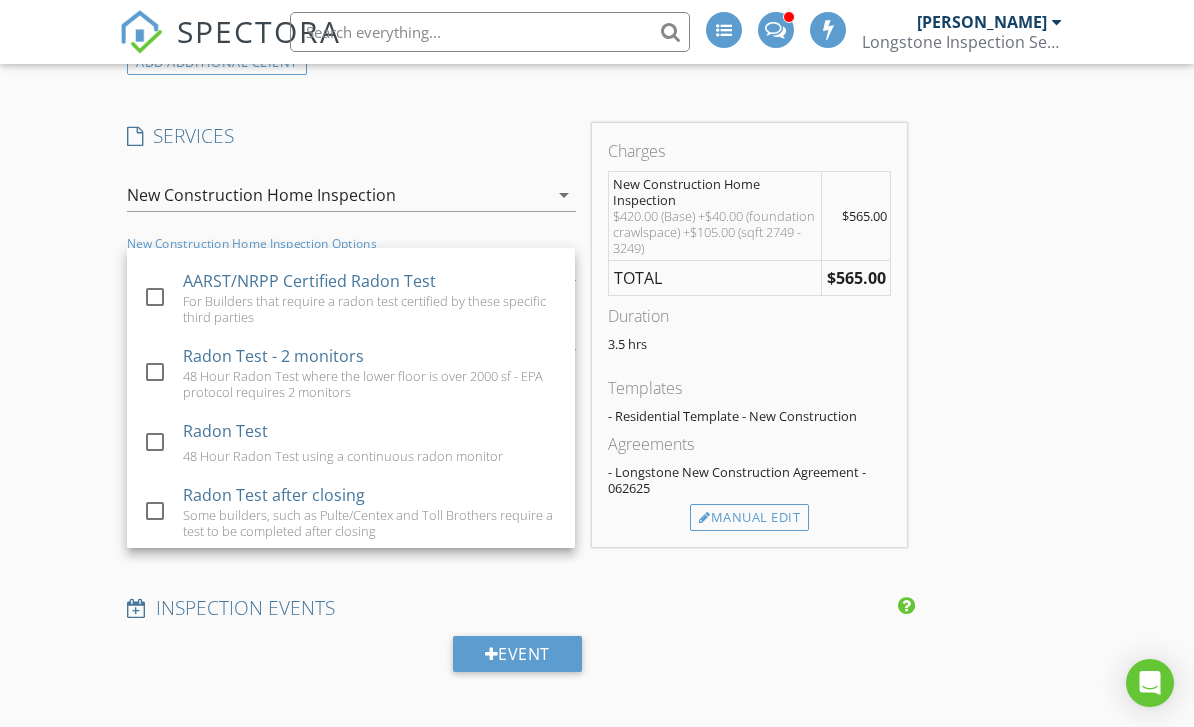 scroll, scrollTop: 645, scrollLeft: 0, axis: vertical 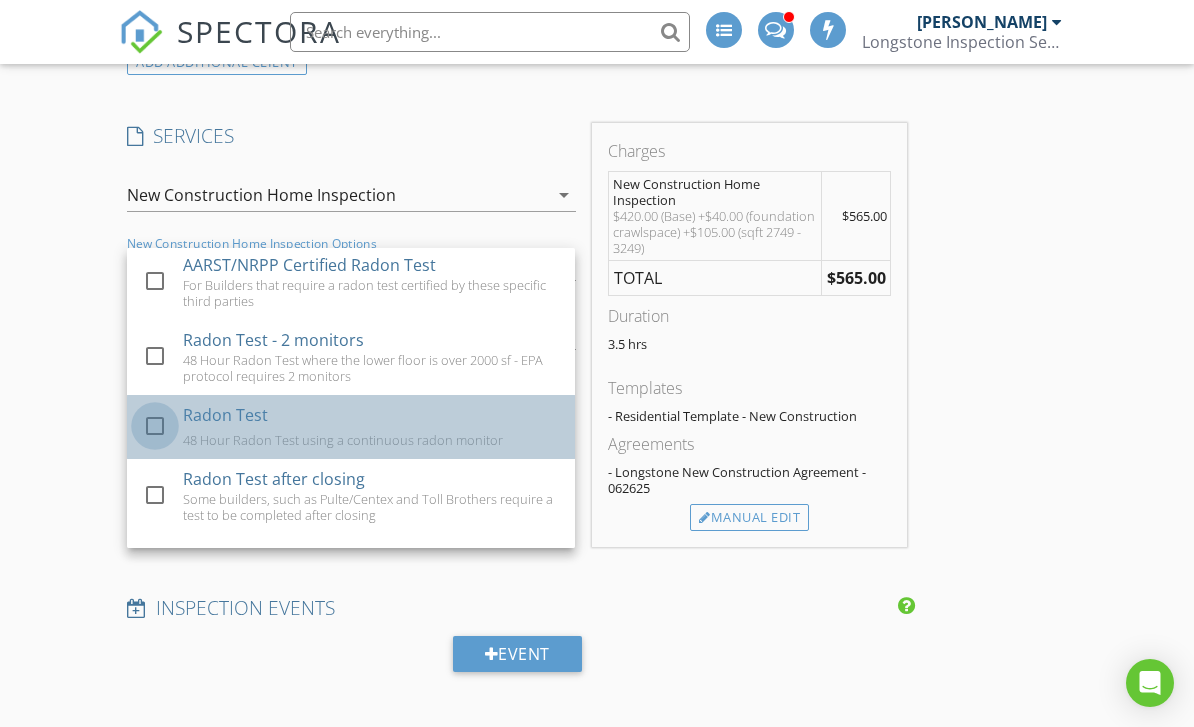 click at bounding box center (155, 426) 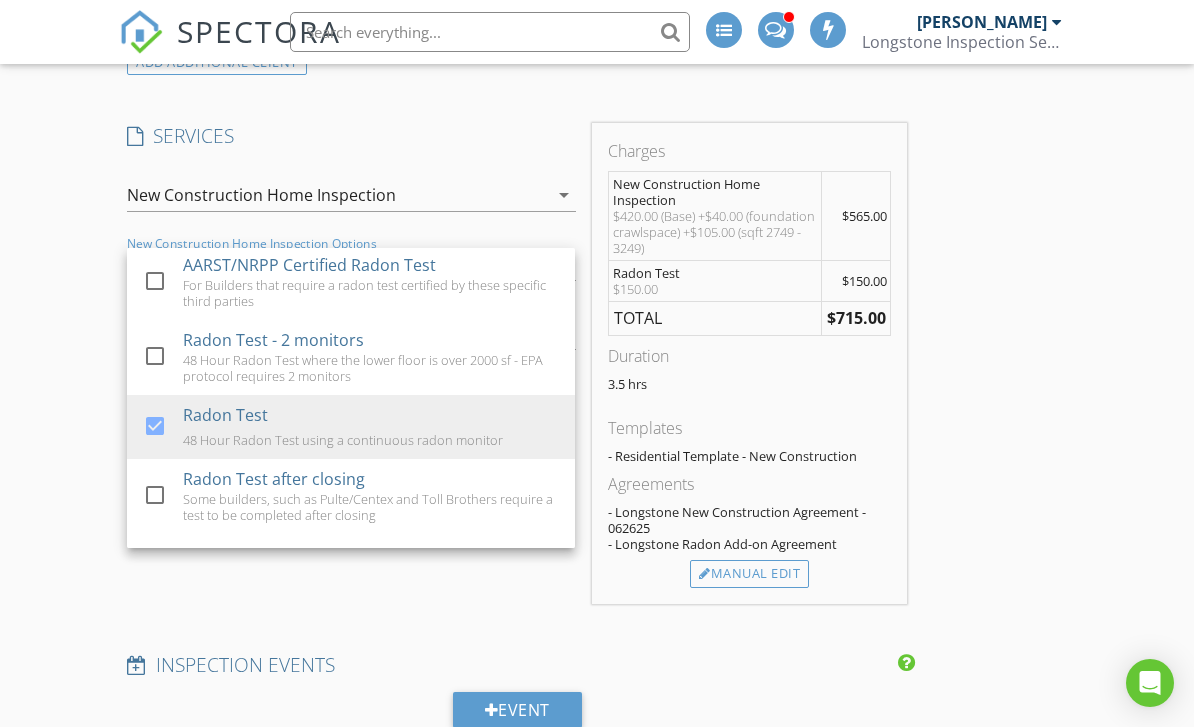 click on "New Inspection
INSPECTOR(S)
check_box   Lee Langston   PRIMARY   Lee Langston arrow_drop_down   check_box_outline_blank Lee Langston specifically requested
Date/Time
Location
Address Search       Address 104 Bearwallow Frst Wy   Unit   City Wendell   State NC   Zip 27591   County Wake     Square Feet 3104   Year Built 2025   Foundation Crawlspace arrow_drop_down     Lee Langston     31.3 miles     (an hour)
client
check_box Enable Client CC email for this inspection   Client Search     check_box_outline_blank Client is a Company/Organization     First Name Trey   Last Name O’Neale   Email TreyOneale@gmail.com   CC Email   Phone 704-231-5520   Address   City   State   Zip     Tags         Notes   Private Notes
ADD ADDITIONAL client
SERVICES
check_box_outline_blank" at bounding box center (597, 402) 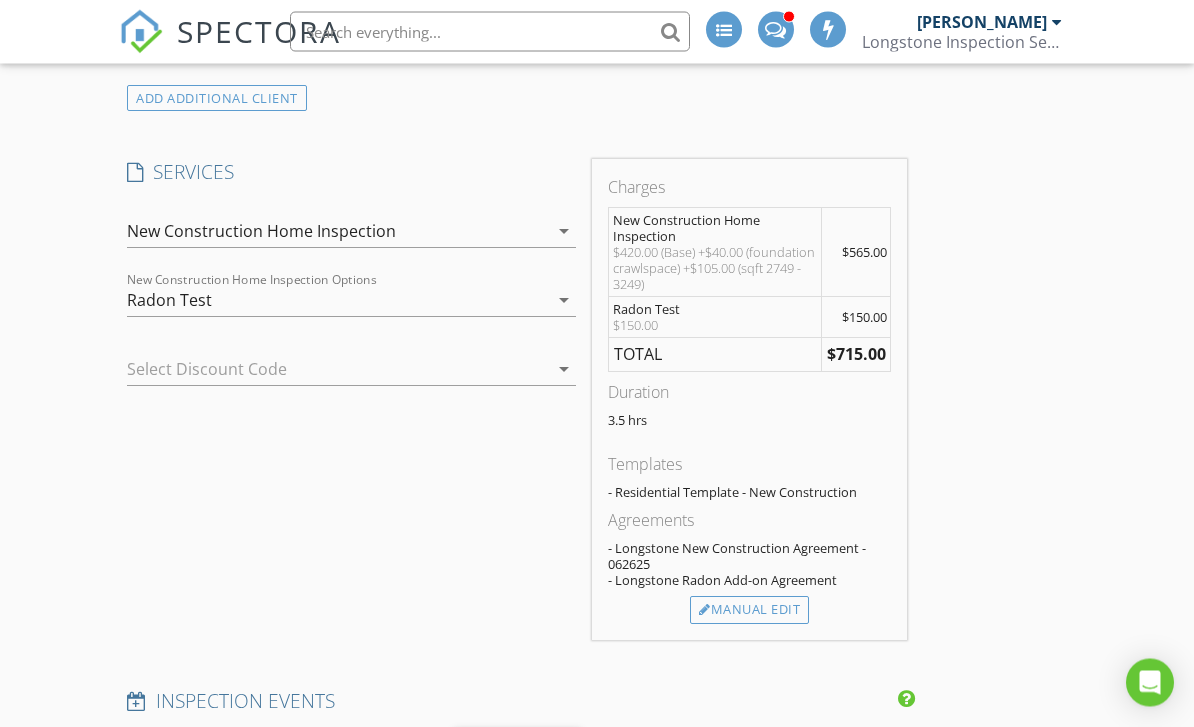 scroll, scrollTop: 1774, scrollLeft: 0, axis: vertical 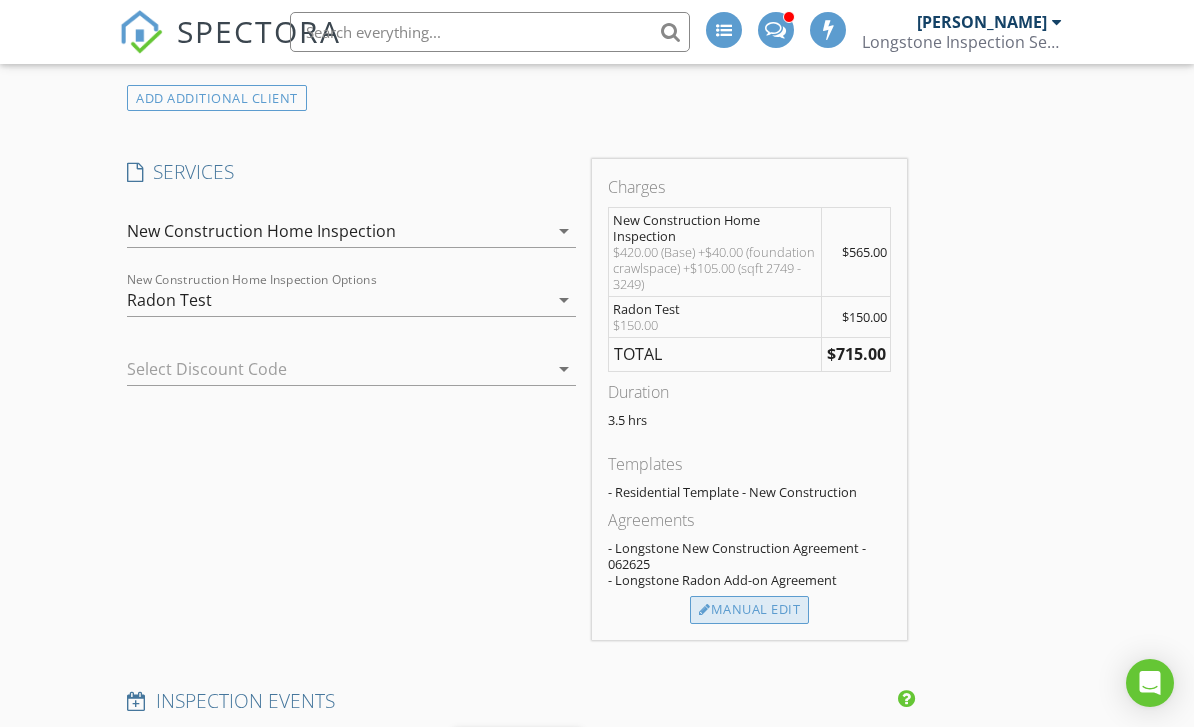 click on "Manual Edit" at bounding box center [749, 610] 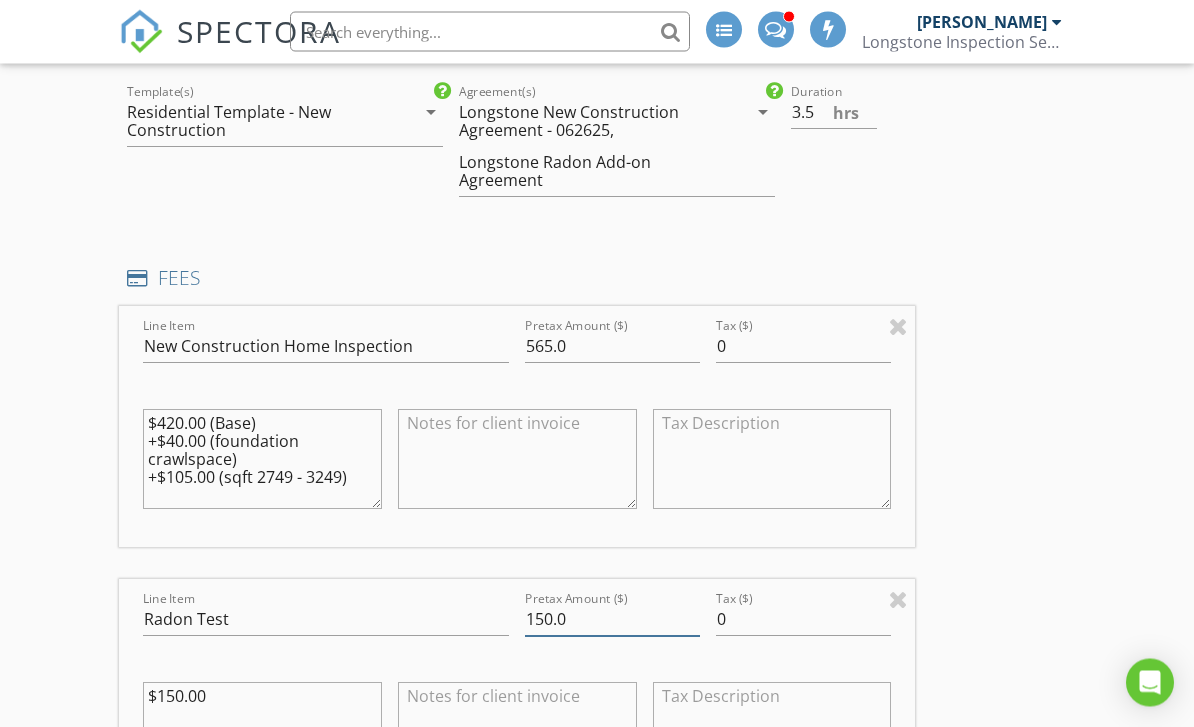 click on "150.0" at bounding box center (612, 620) 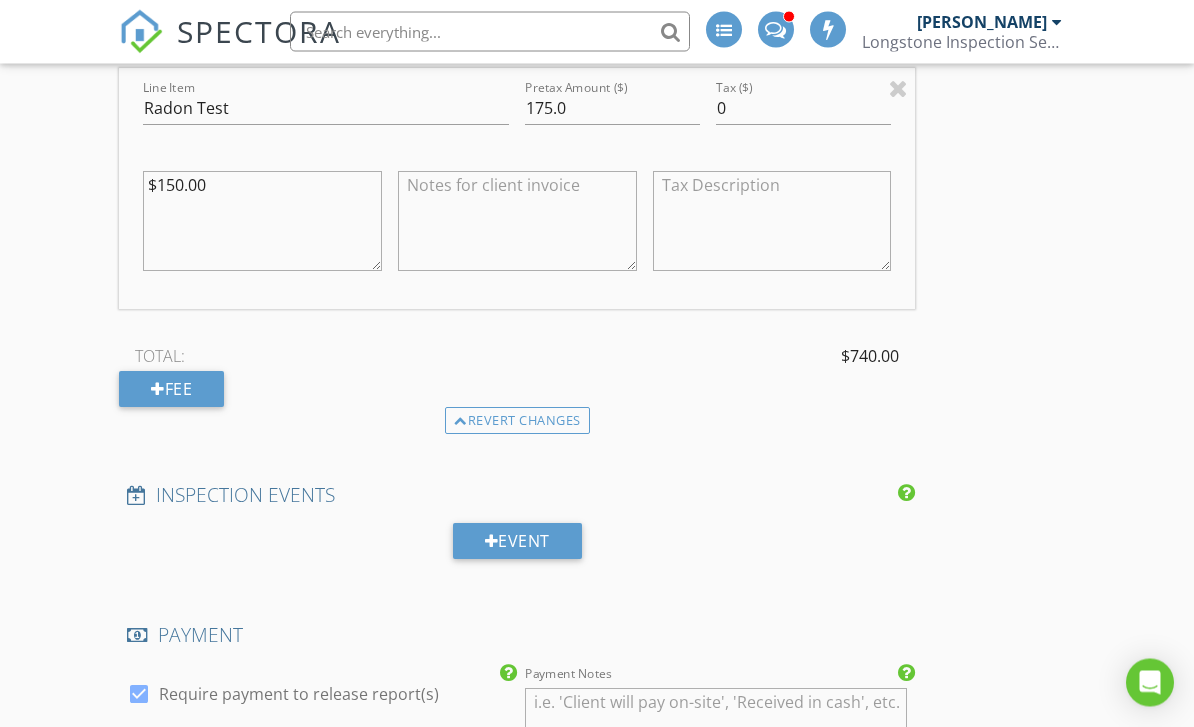 scroll, scrollTop: 2399, scrollLeft: 0, axis: vertical 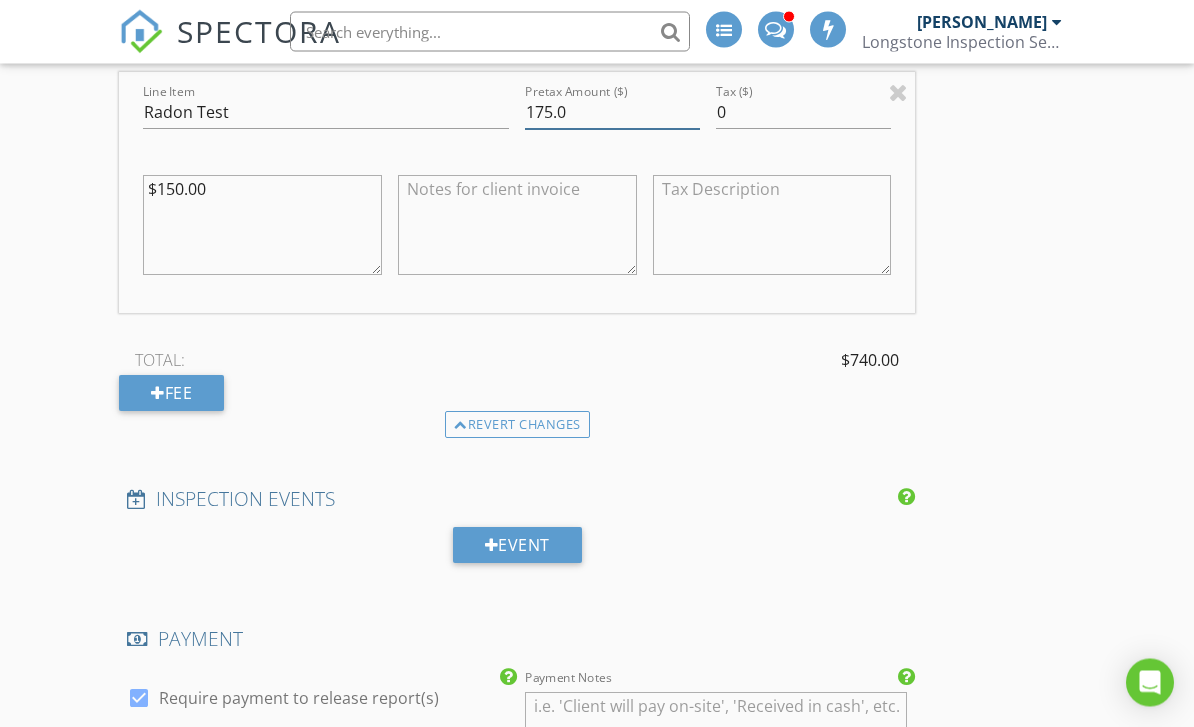 type on "175.0" 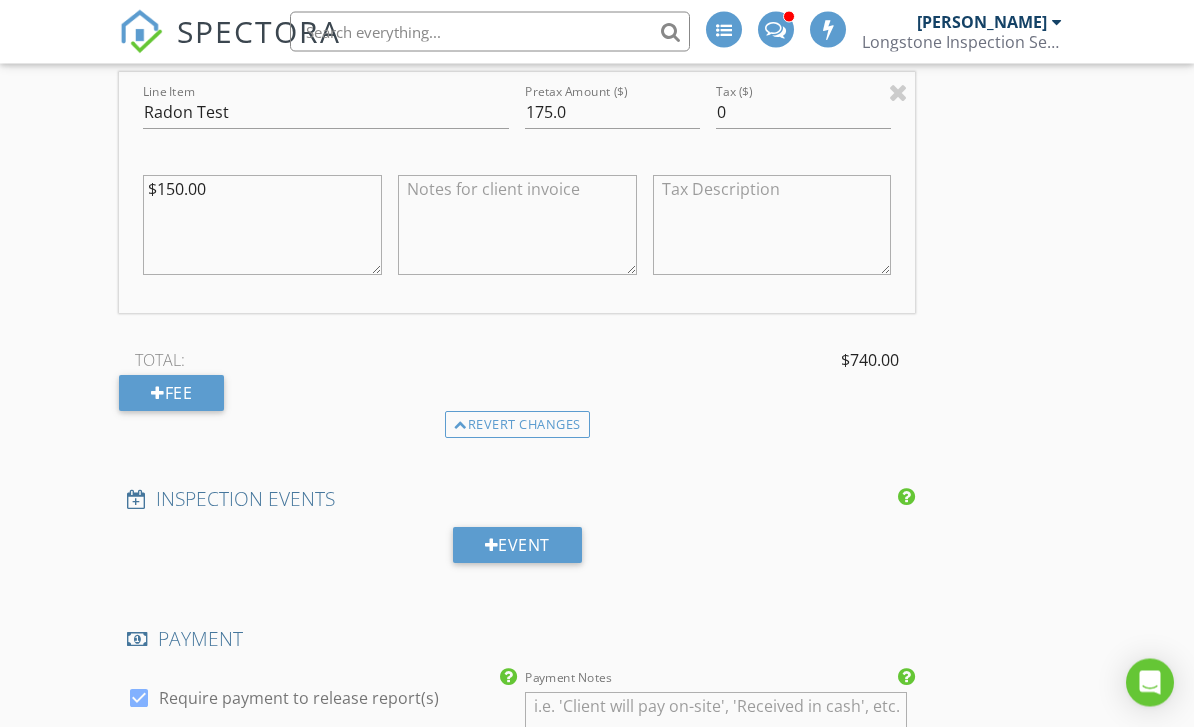 click on "$150.00" at bounding box center (262, 226) 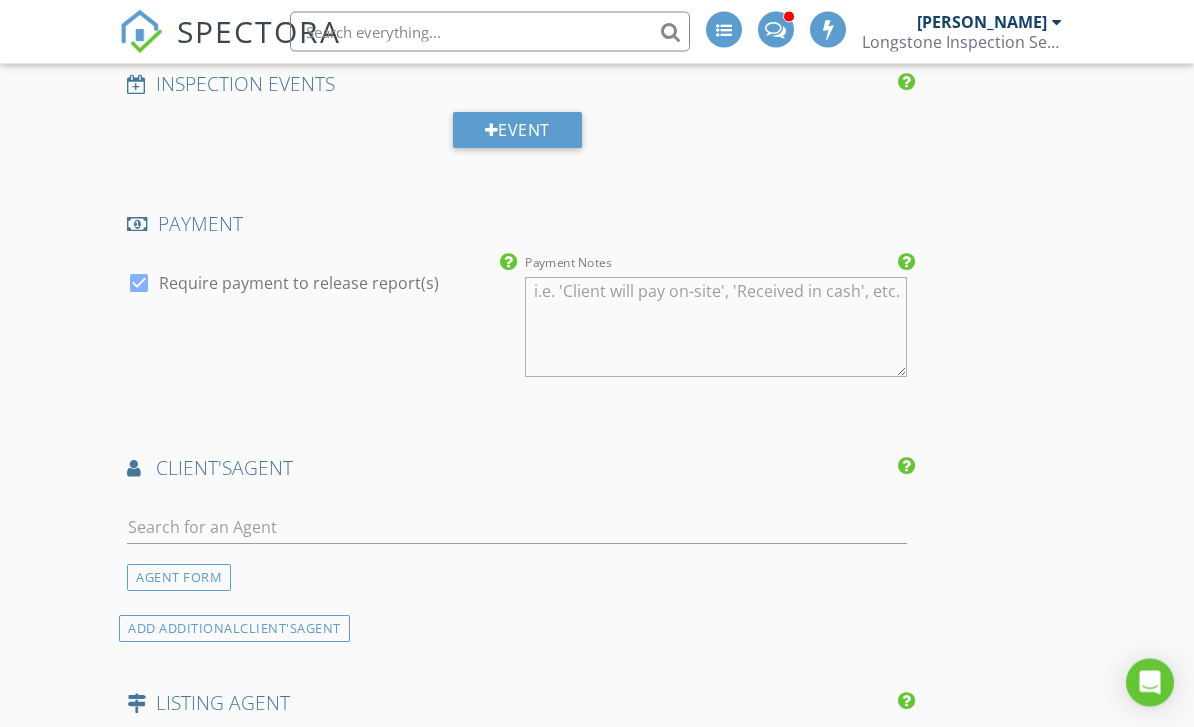 scroll, scrollTop: 2945, scrollLeft: 0, axis: vertical 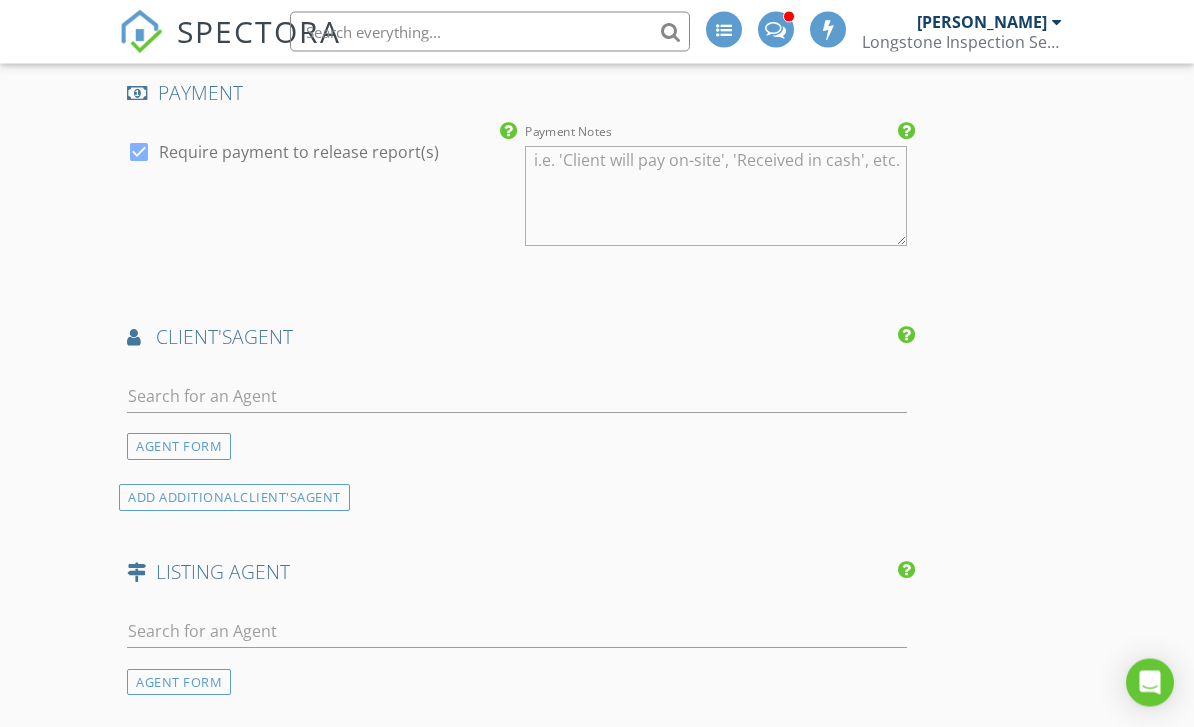 type on "$175.00" 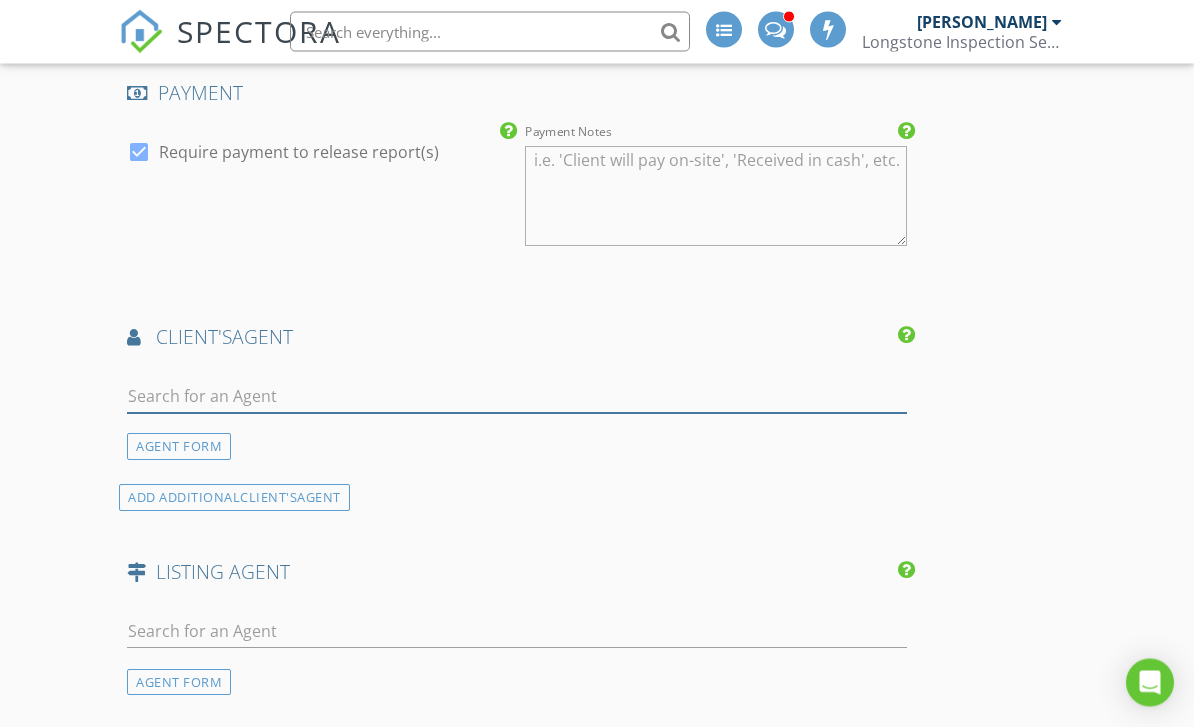 click at bounding box center [517, 397] 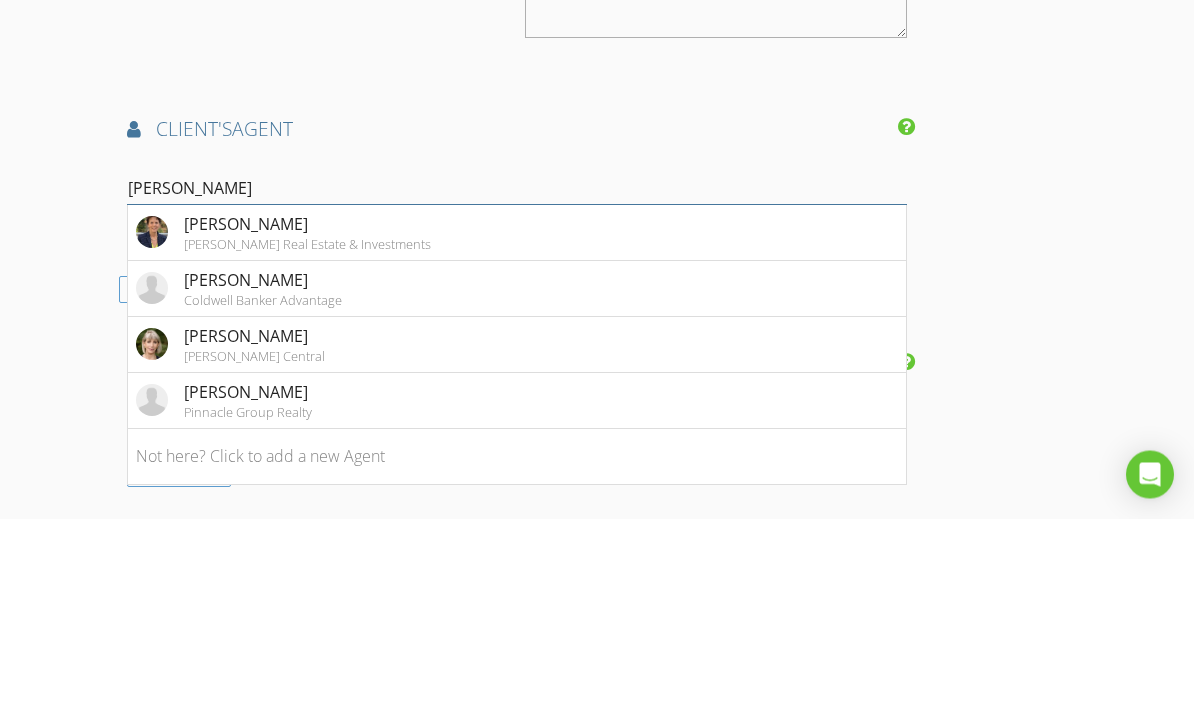 type on "Judy th" 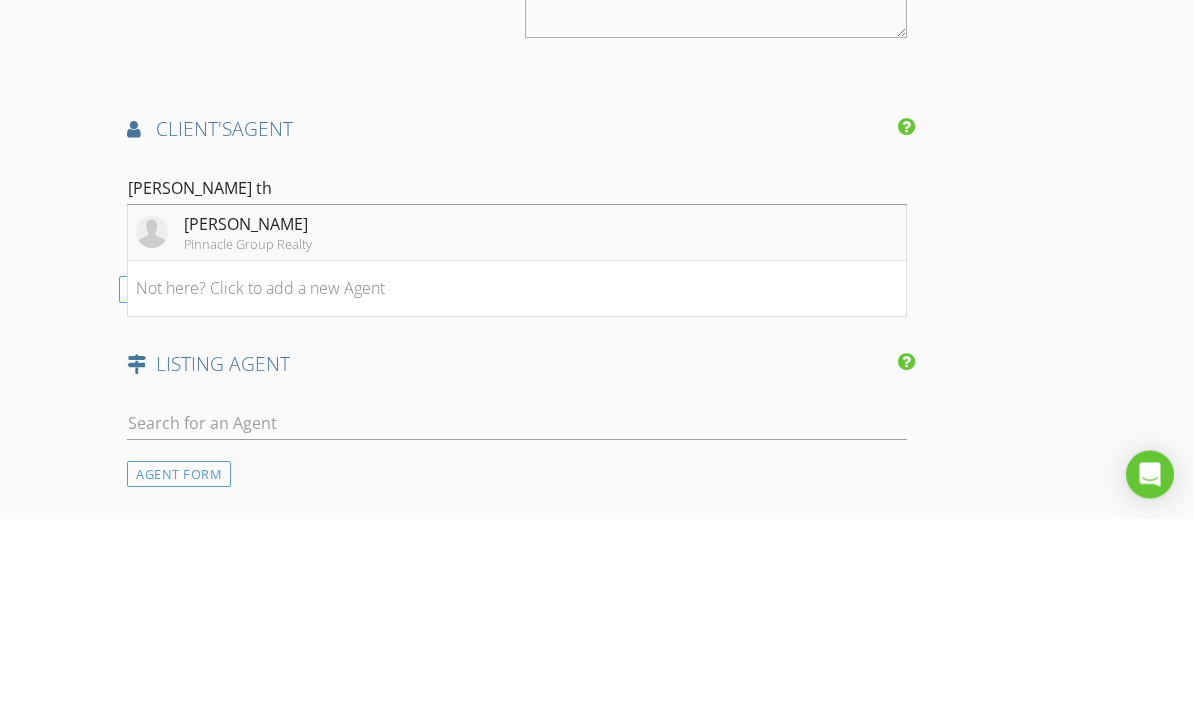 click on "Judy Thanhauser
Pinnacle Group Realty" at bounding box center (224, 441) 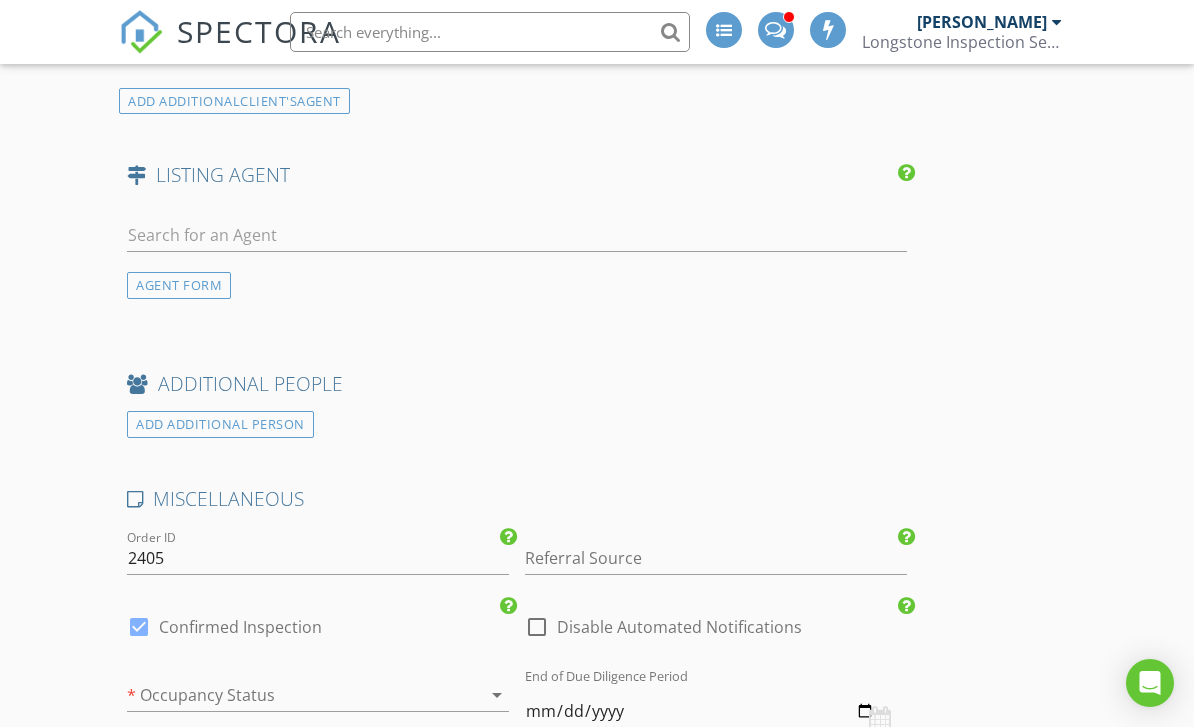 scroll, scrollTop: 3868, scrollLeft: 0, axis: vertical 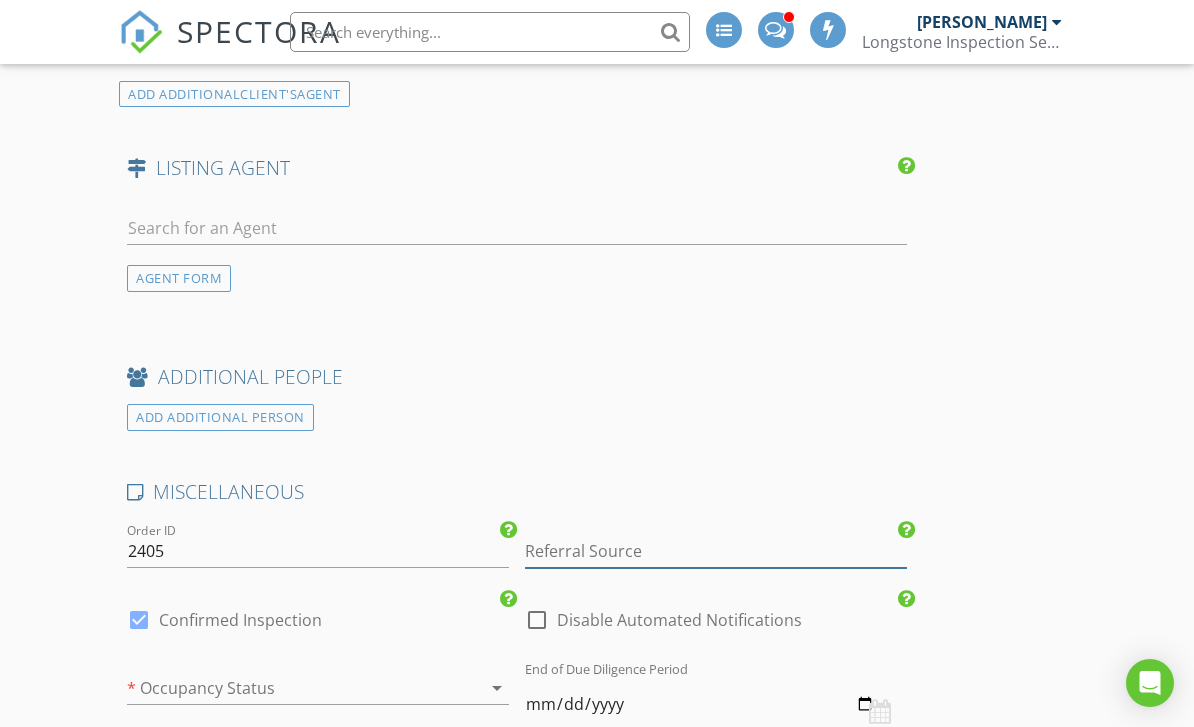 click at bounding box center [716, 551] 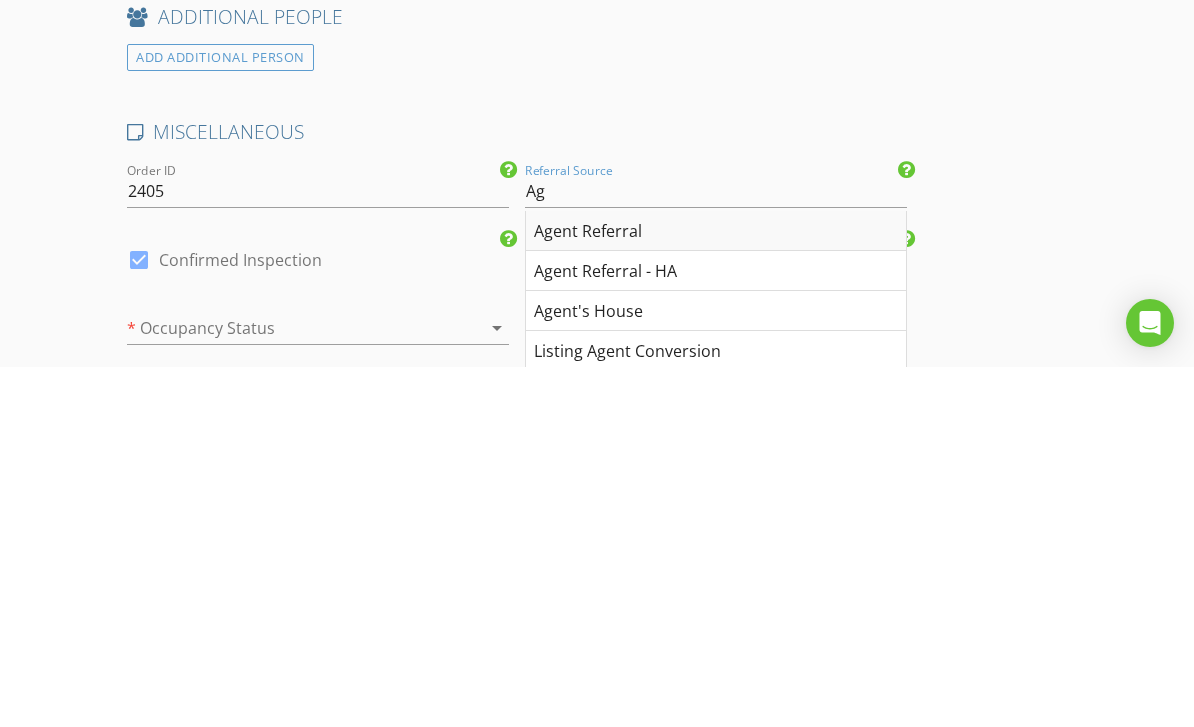 click on "Agent Referral" at bounding box center (716, 591) 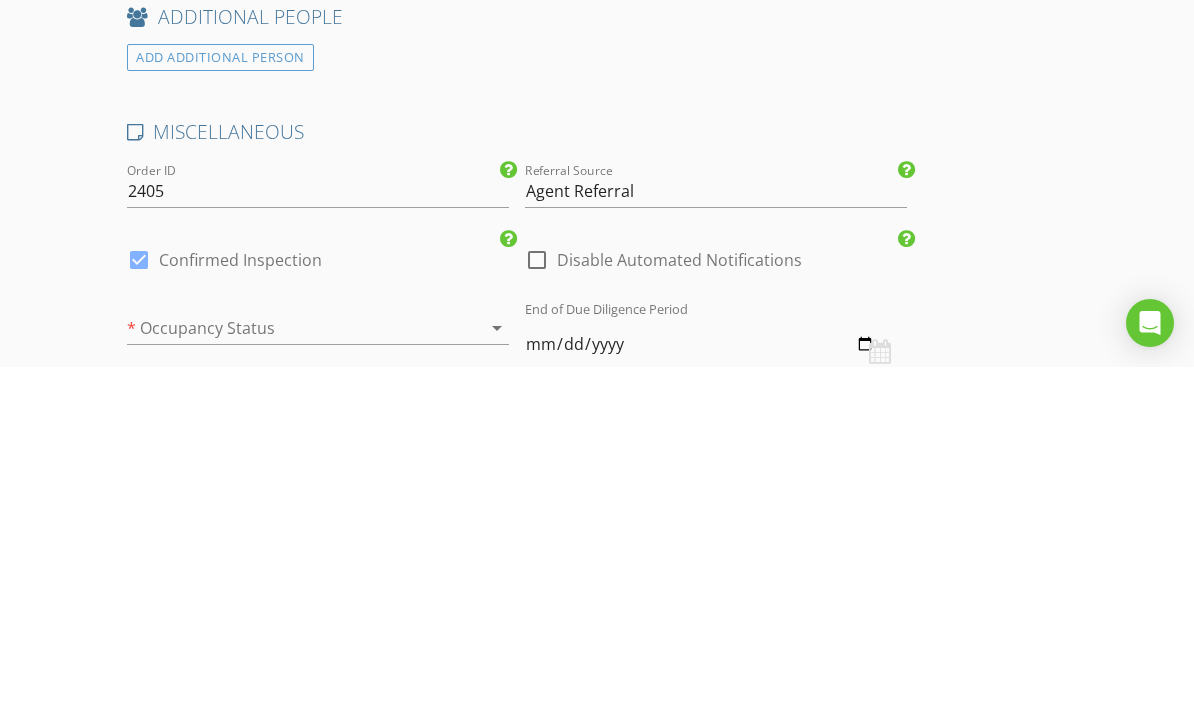 scroll, scrollTop: 4228, scrollLeft: 0, axis: vertical 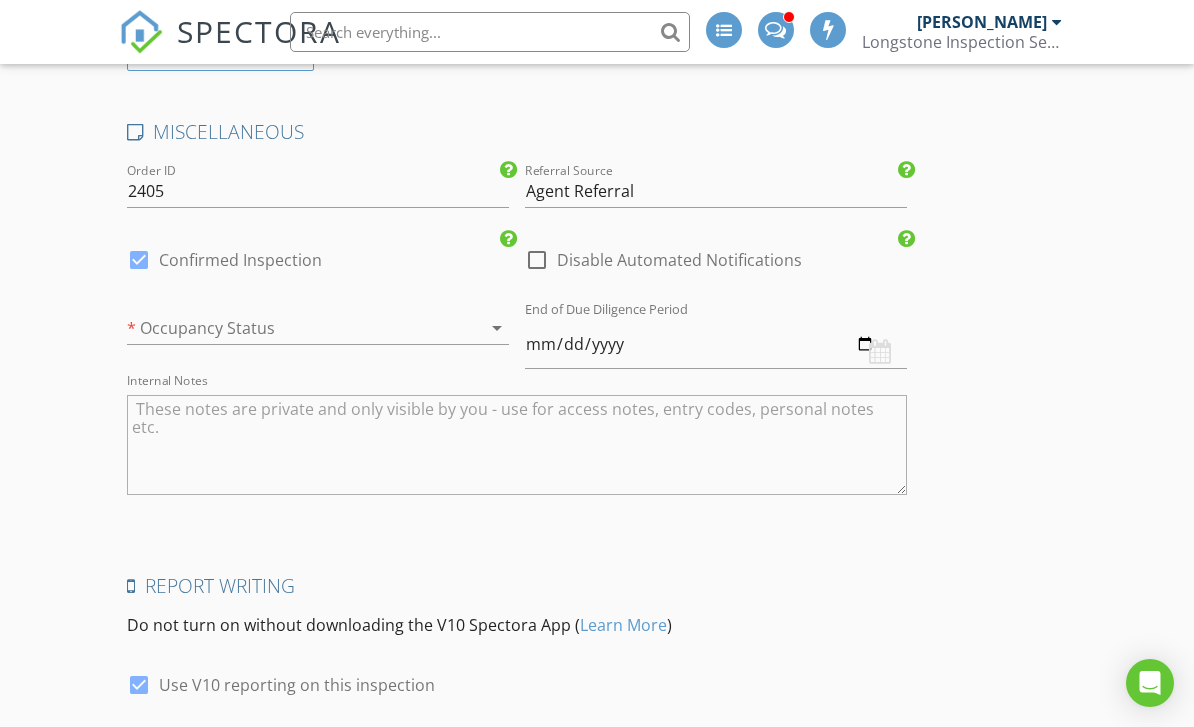 click at bounding box center (290, 328) 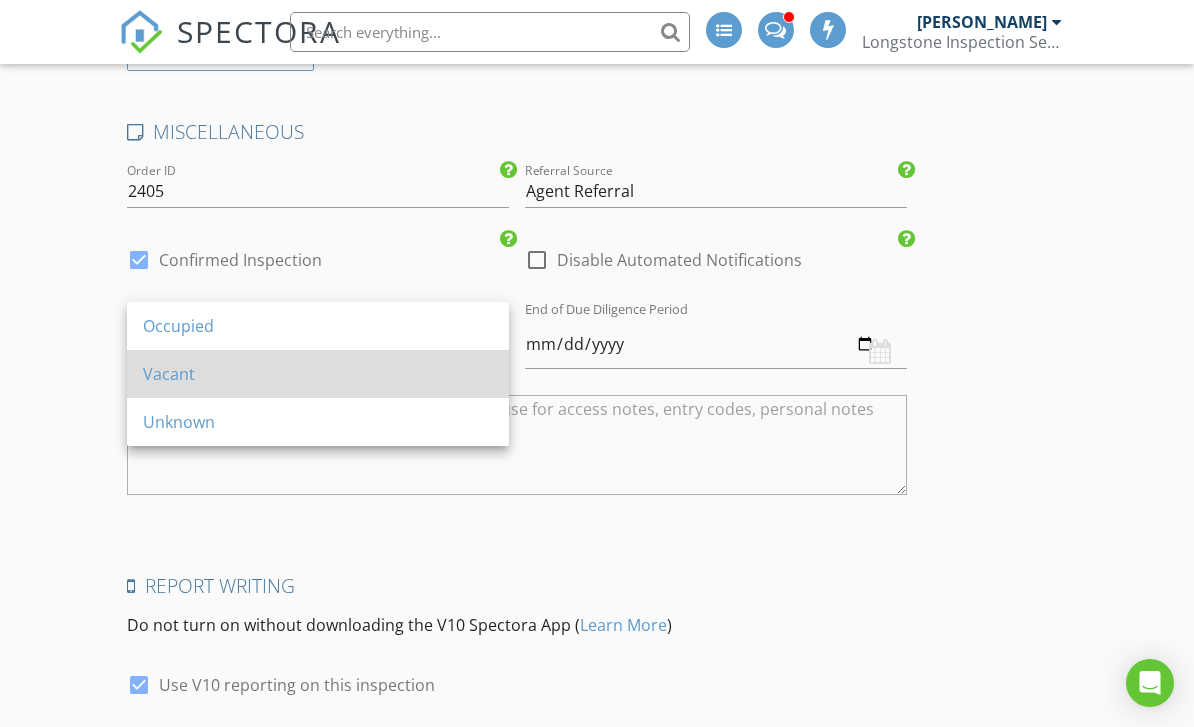 click on "Vacant" at bounding box center [318, 374] 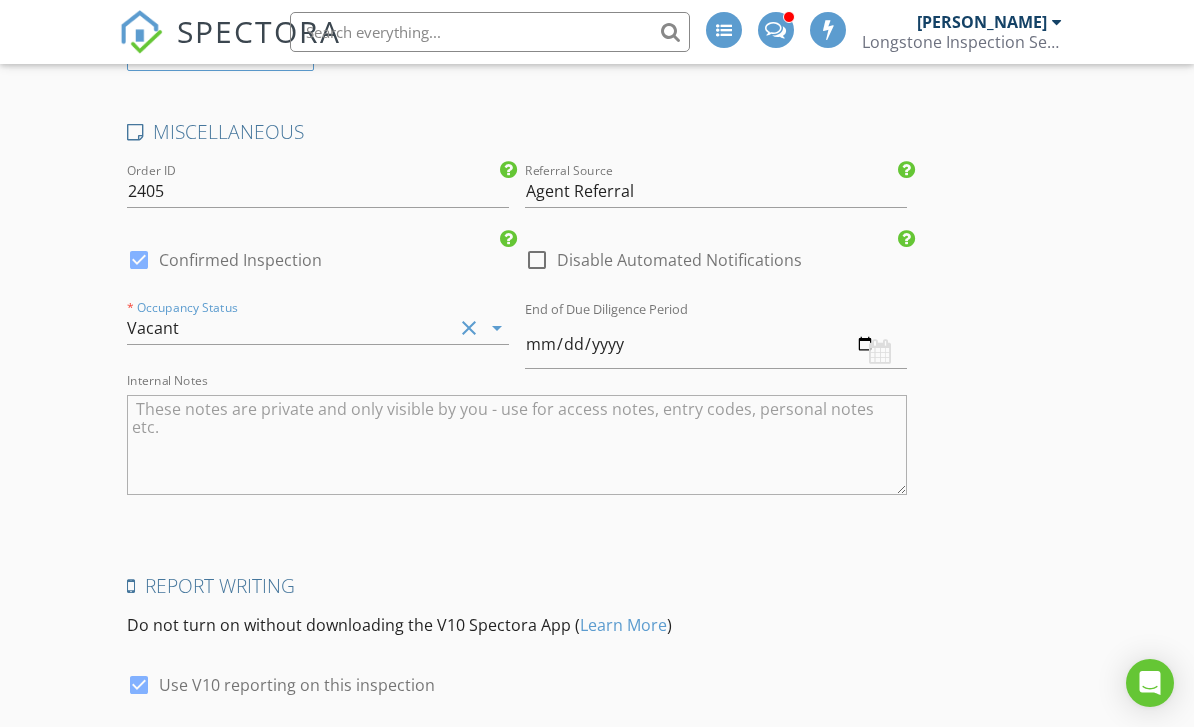 type on "3.5" 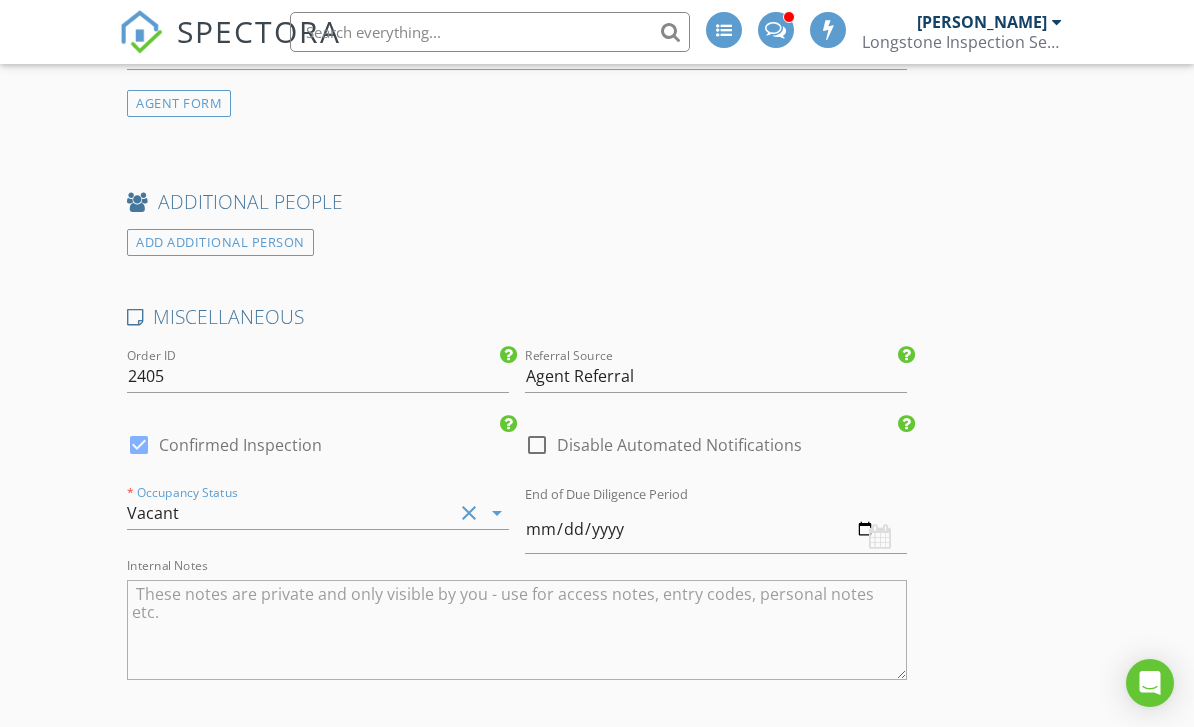 scroll, scrollTop: 4428, scrollLeft: 0, axis: vertical 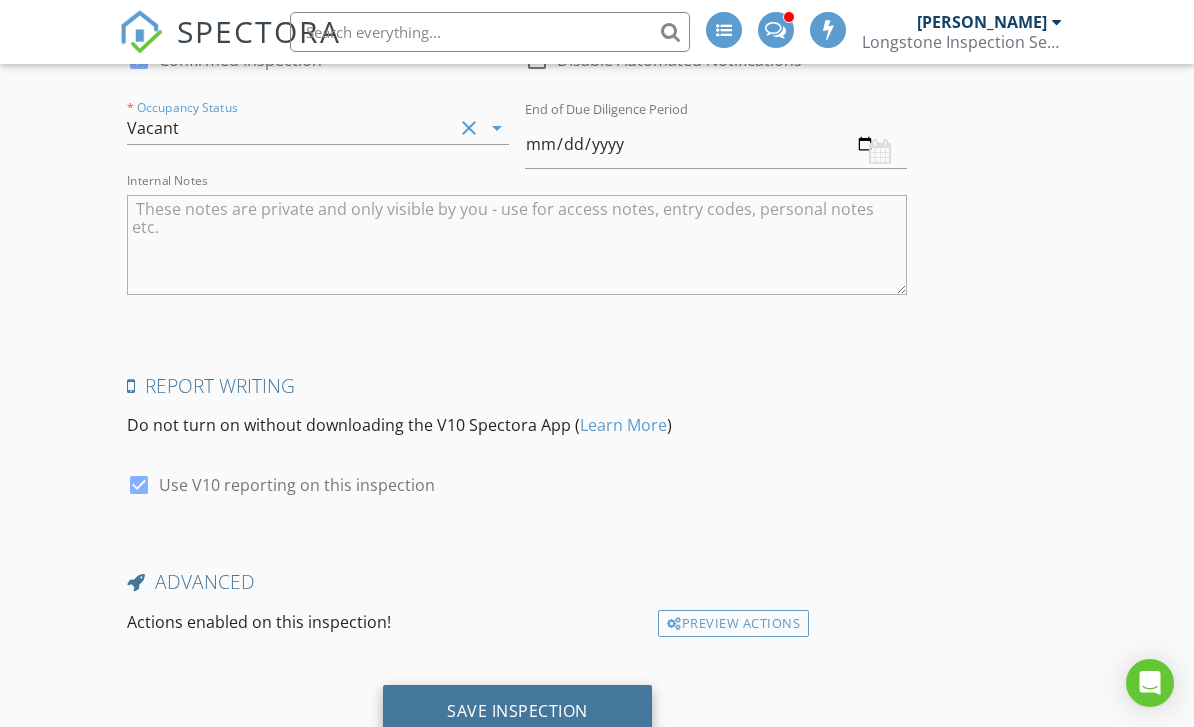 click on "Save Inspection" at bounding box center [517, 711] 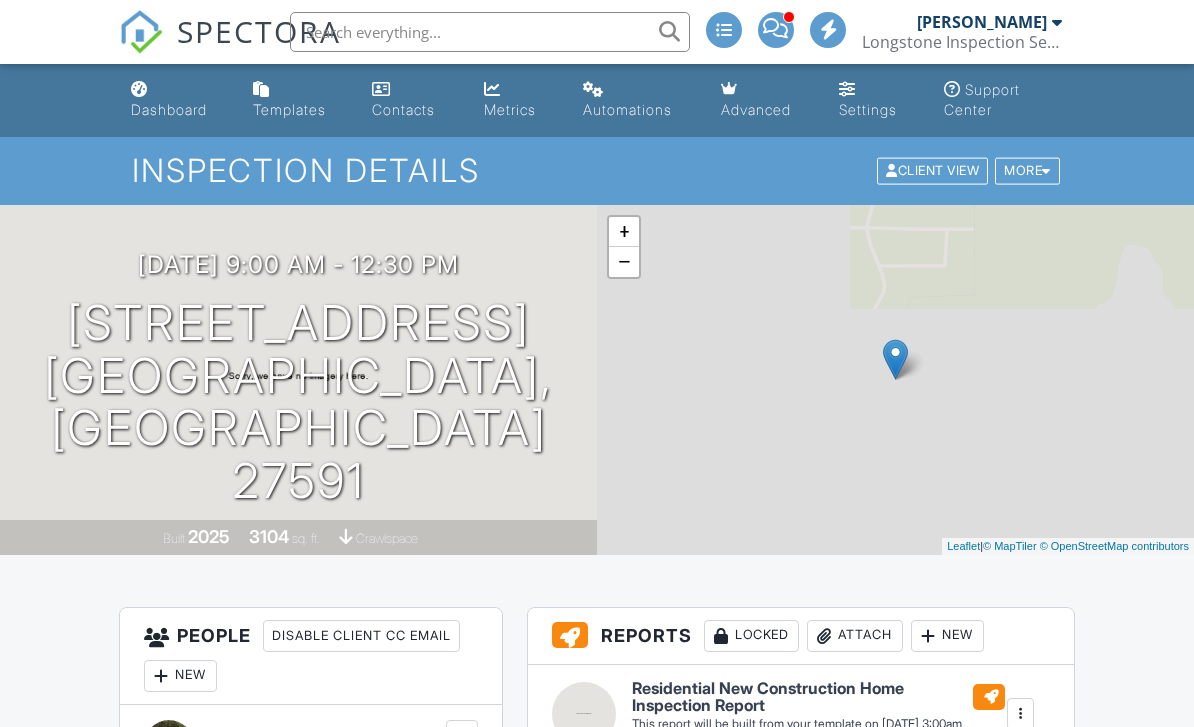 scroll, scrollTop: 0, scrollLeft: 0, axis: both 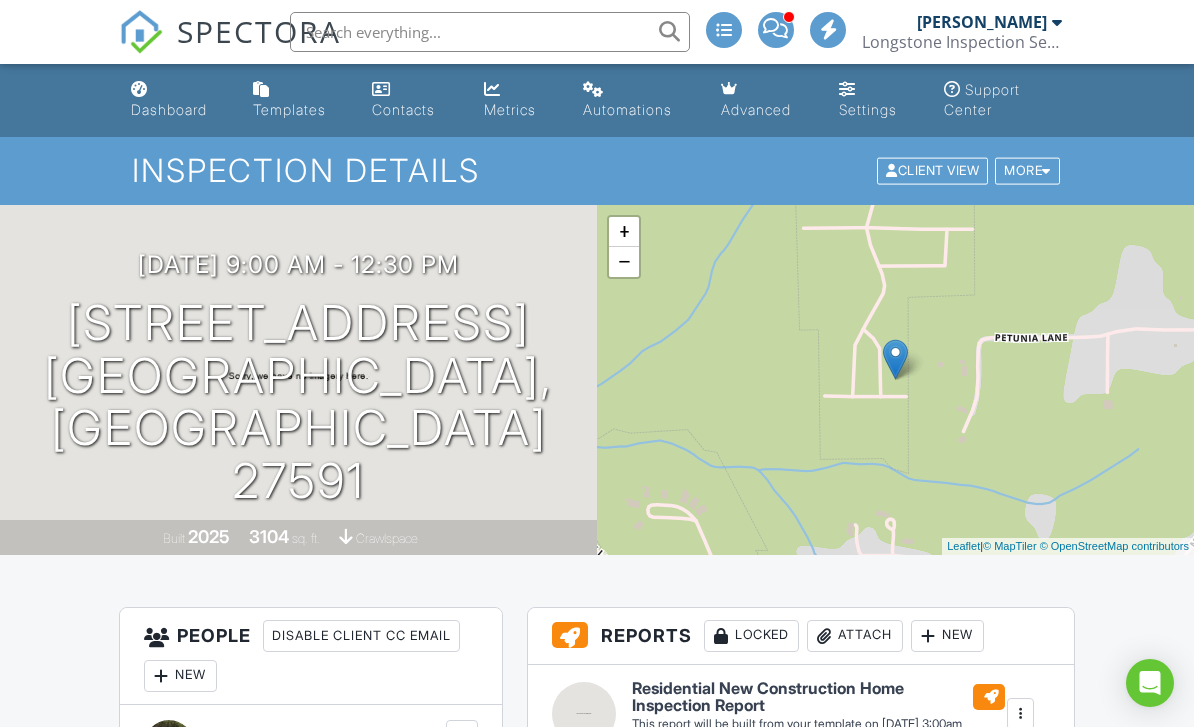 click at bounding box center (775, 28) 